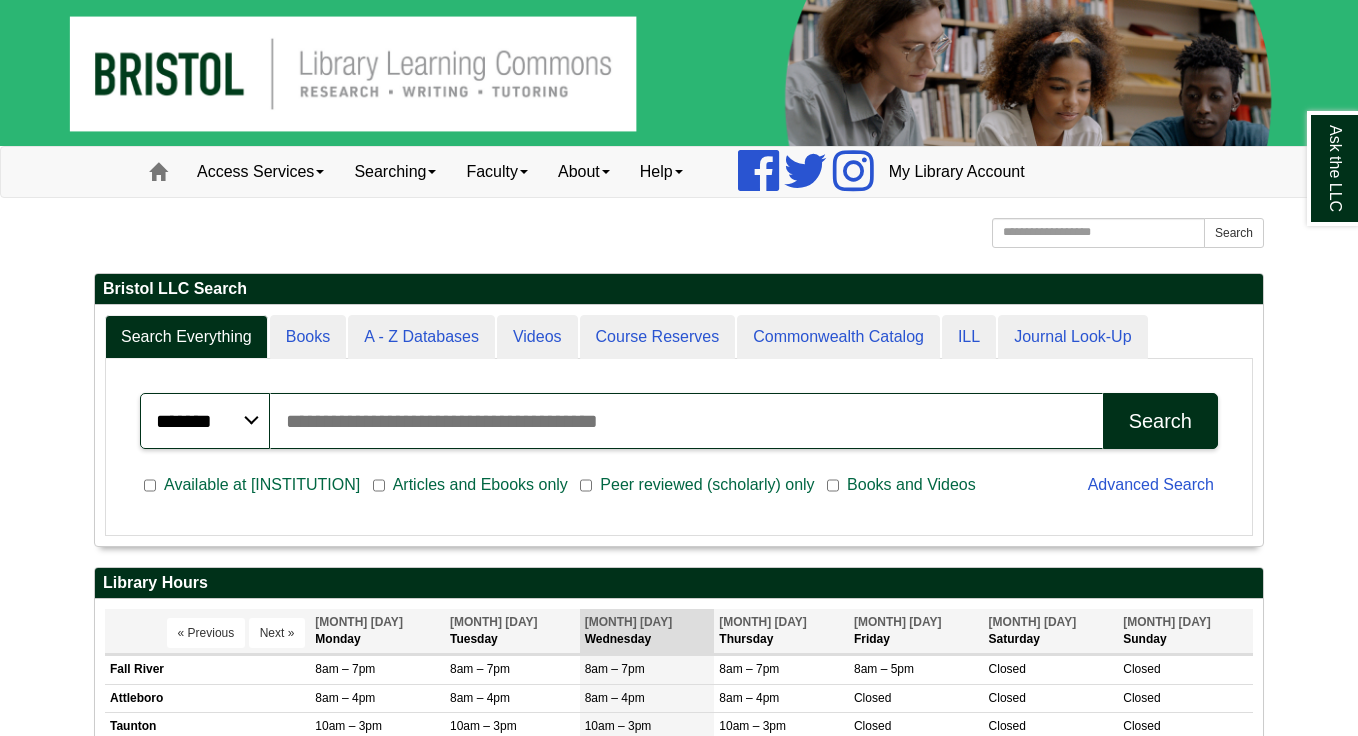 scroll, scrollTop: 0, scrollLeft: 0, axis: both 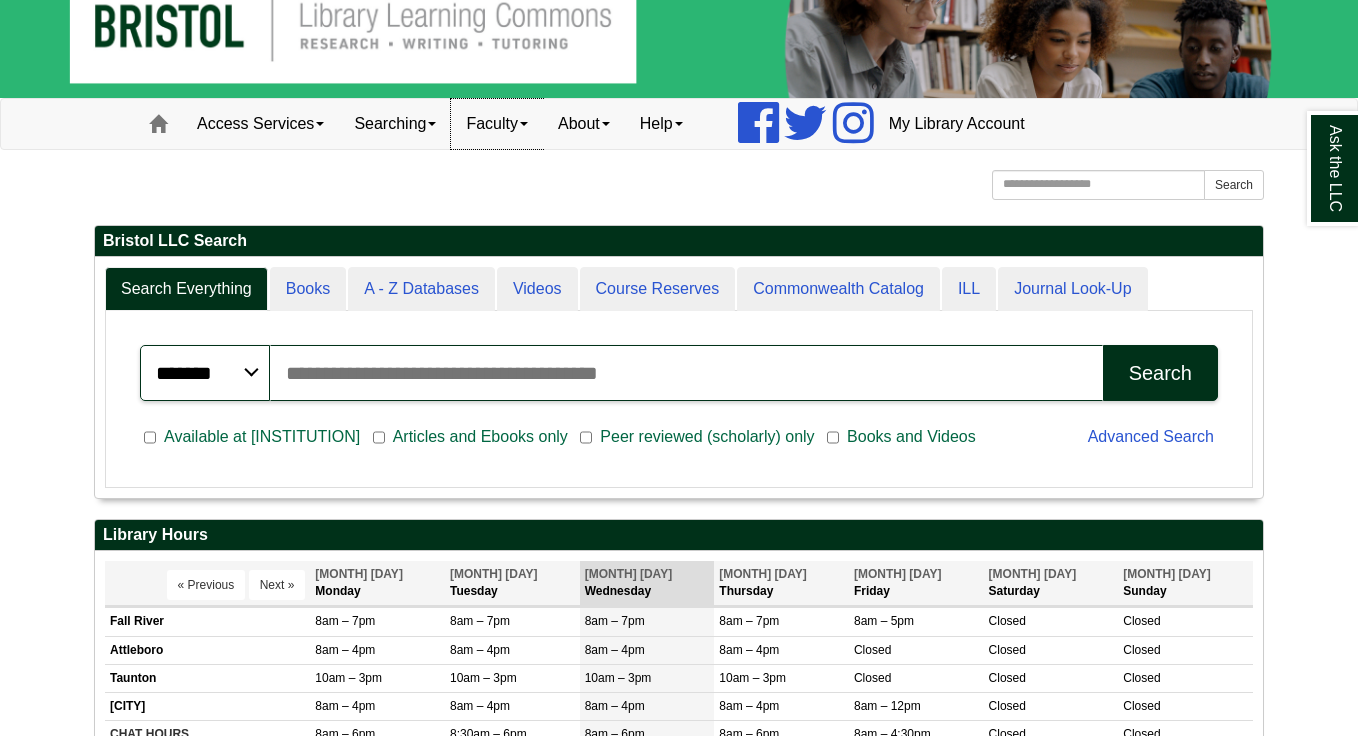 click on "Faculty" at bounding box center [497, 124] 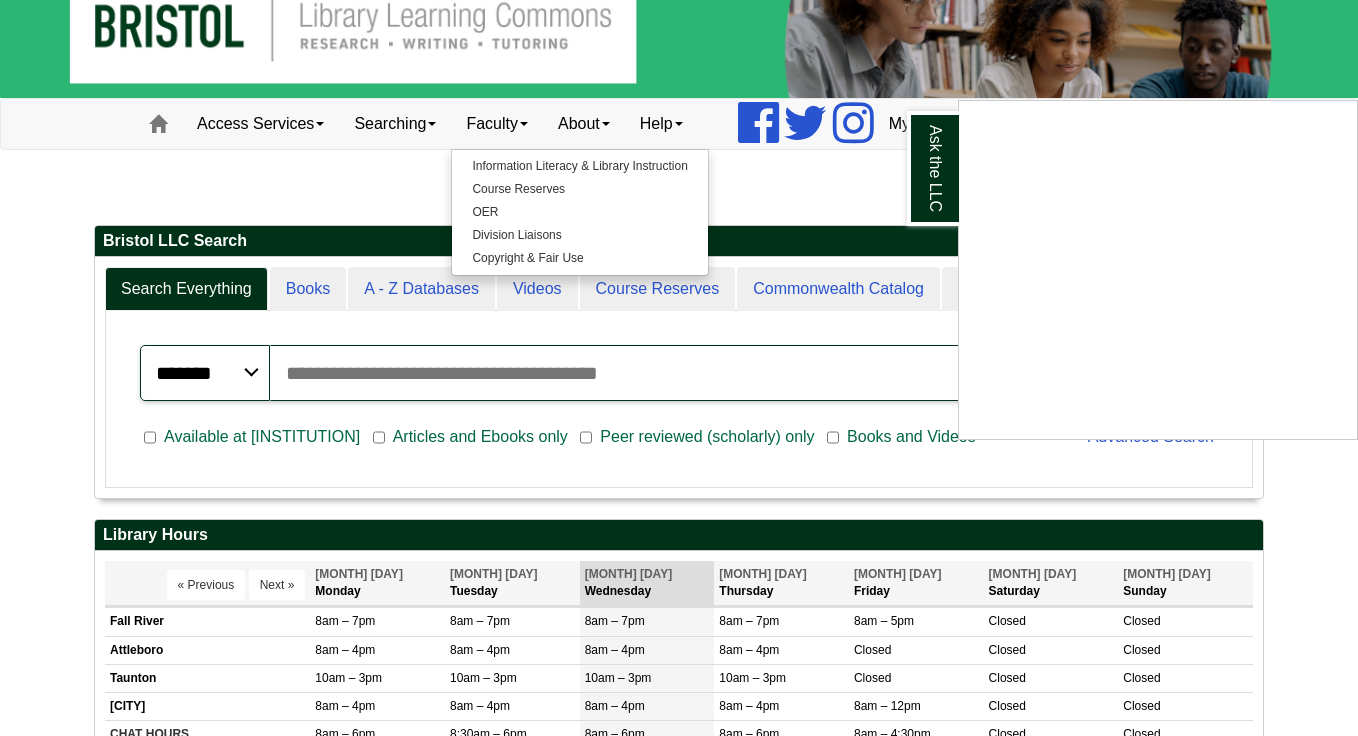 click at bounding box center [679, 368] 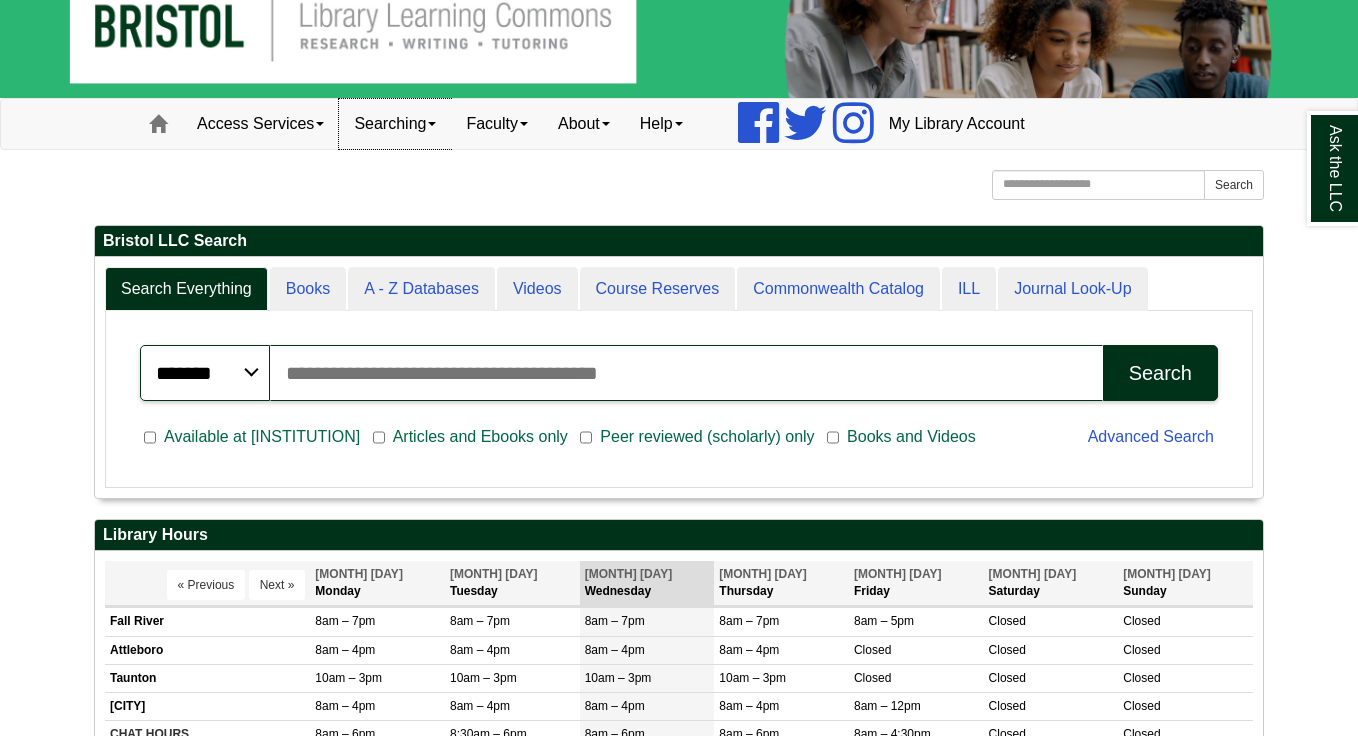 click at bounding box center [432, 124] 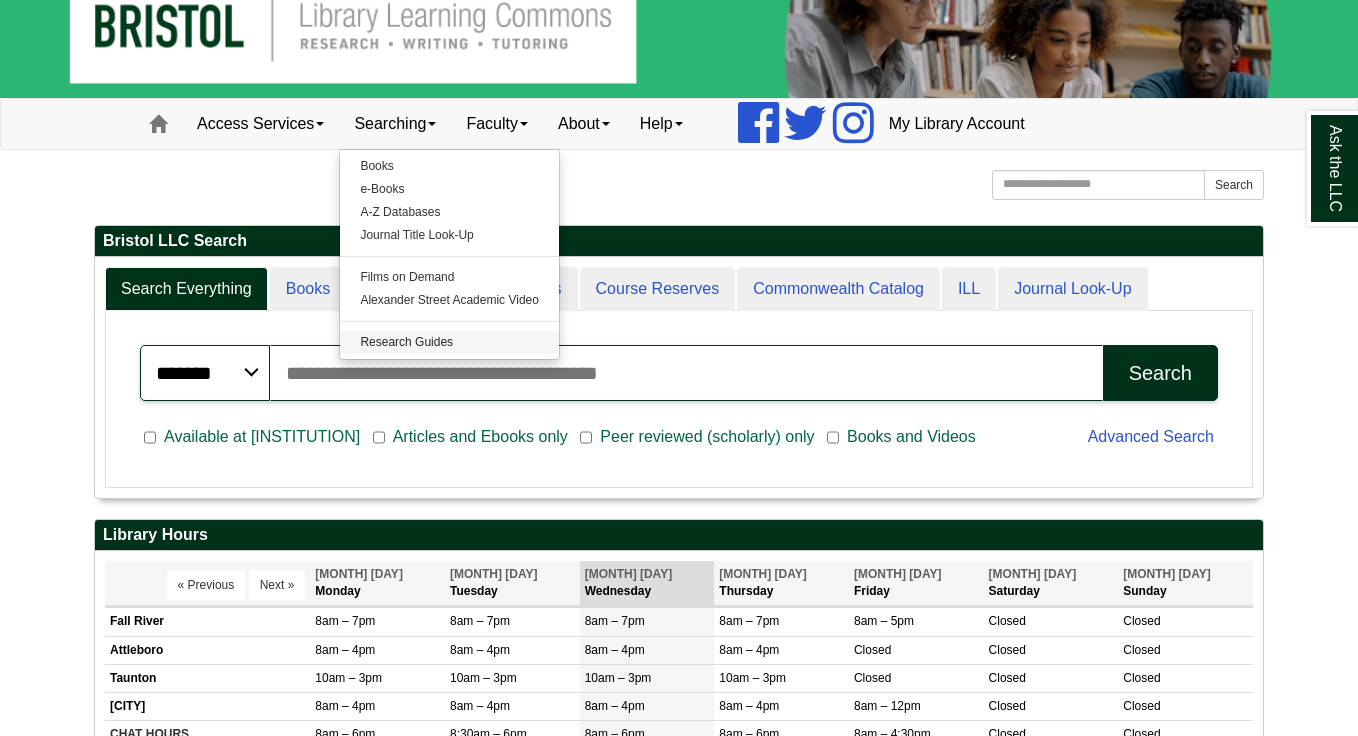 click on "Research Guides" at bounding box center [449, 342] 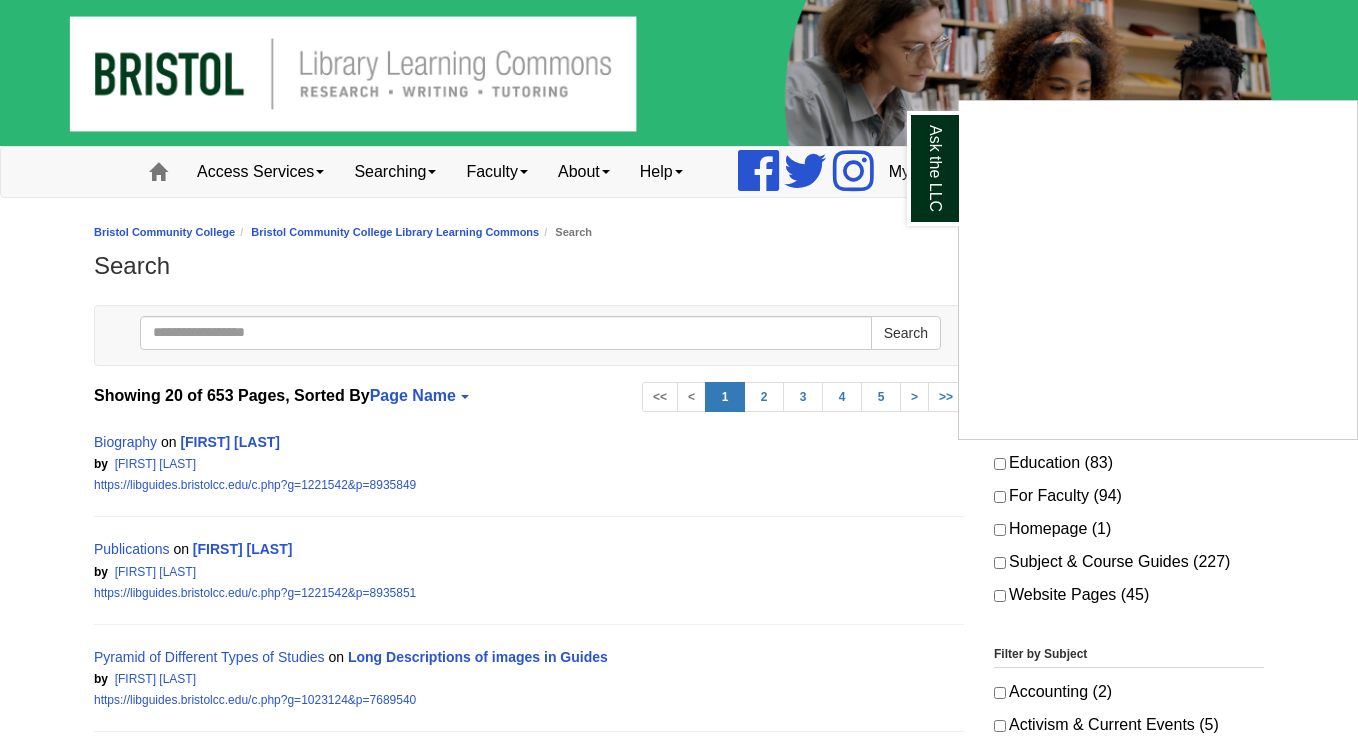 scroll, scrollTop: 0, scrollLeft: 0, axis: both 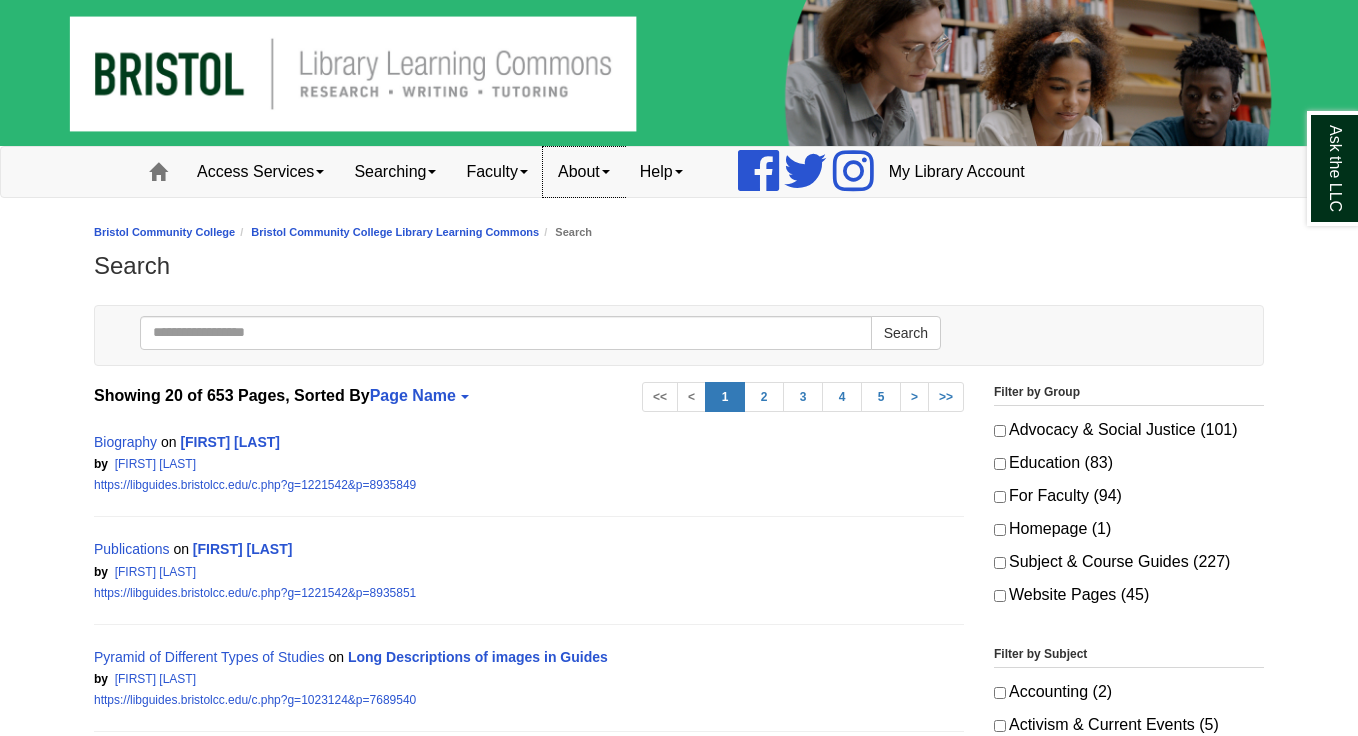 click on "About" at bounding box center [584, 172] 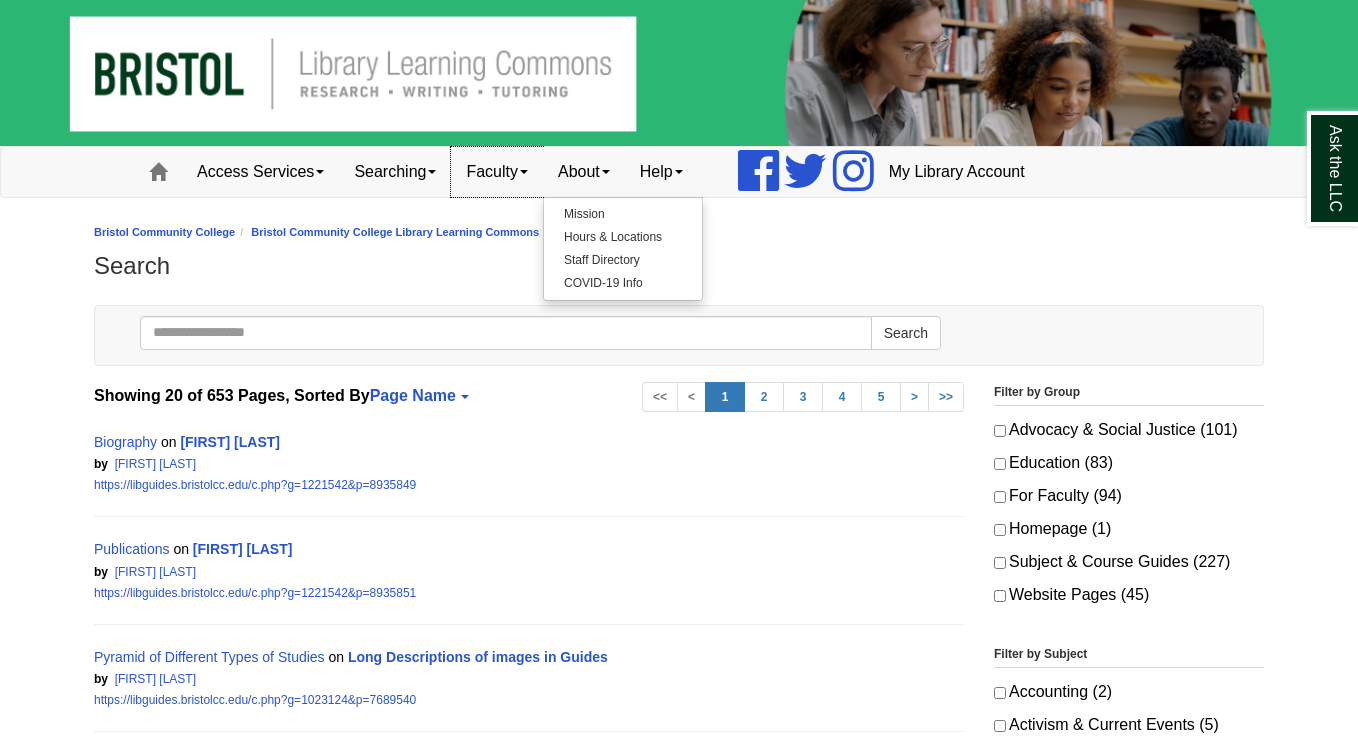 click on "Faculty" at bounding box center (497, 172) 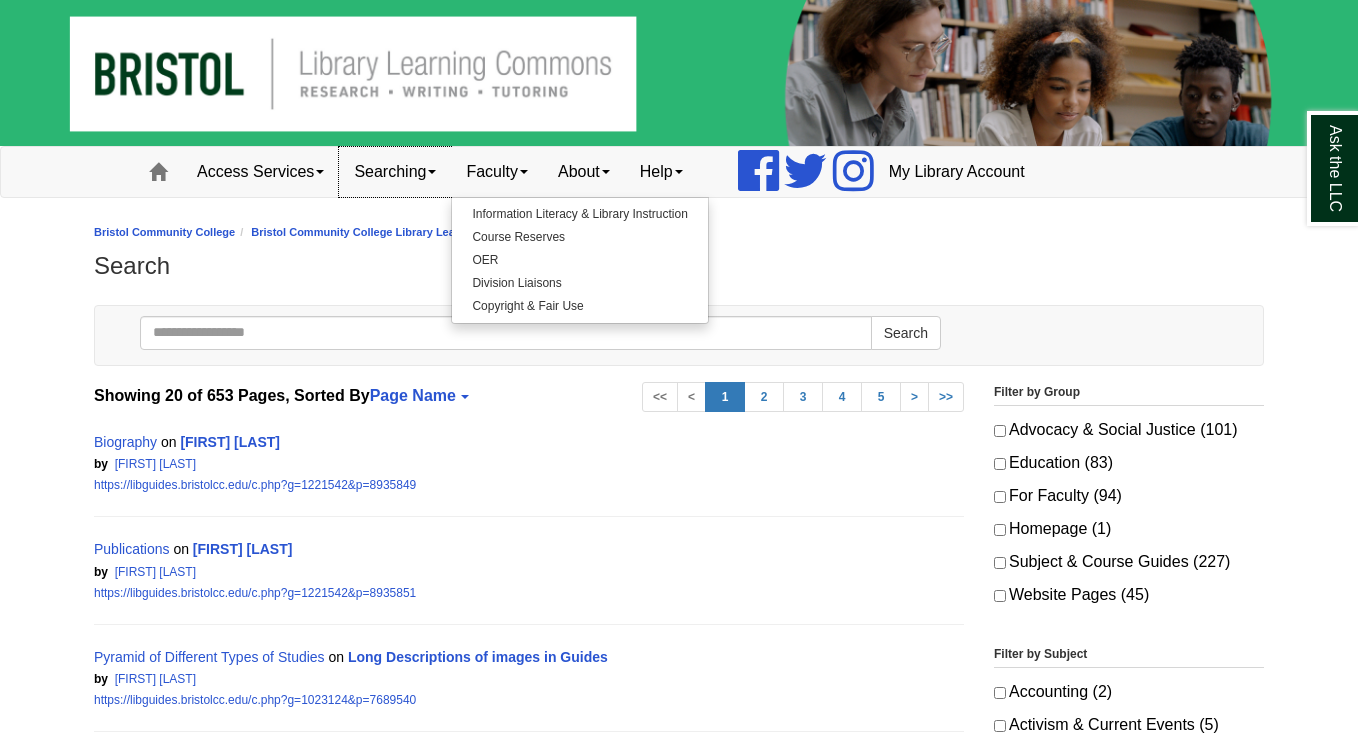 click on "Searching" at bounding box center [395, 172] 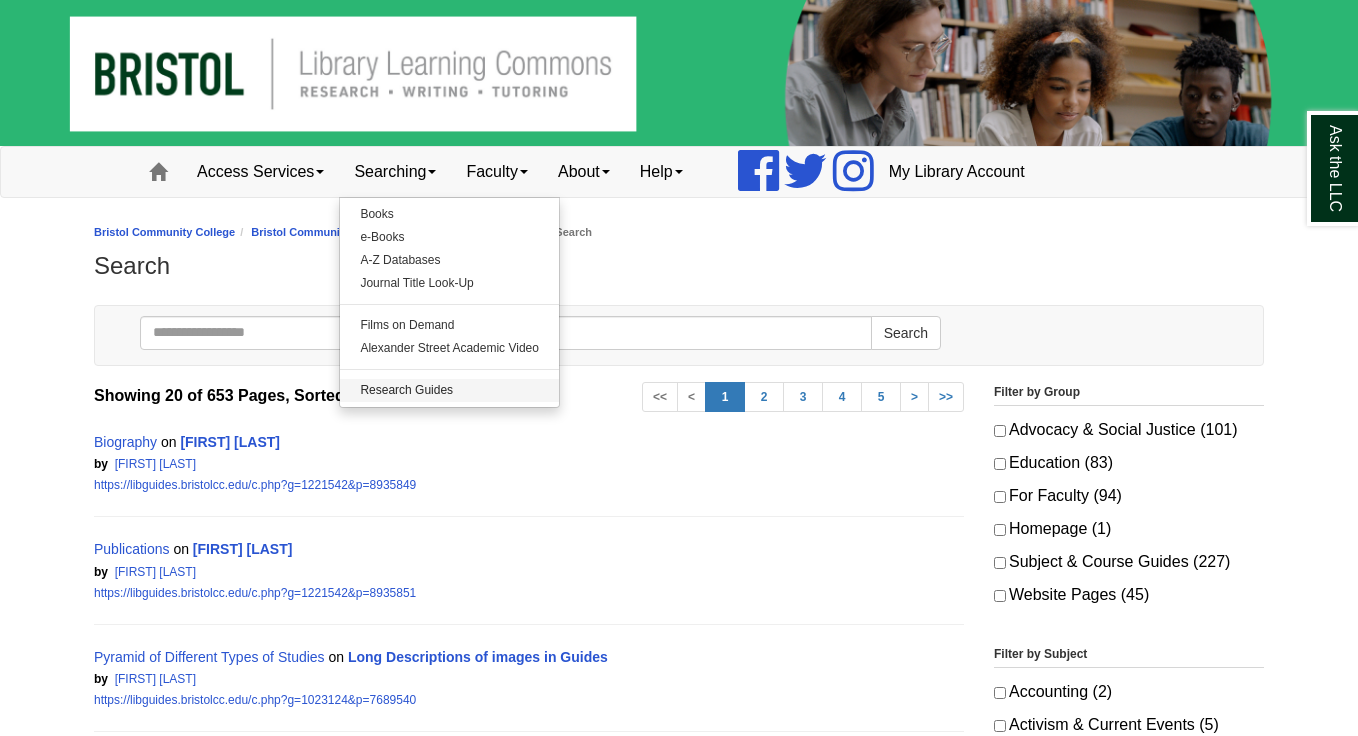 click on "Research Guides" at bounding box center [449, 390] 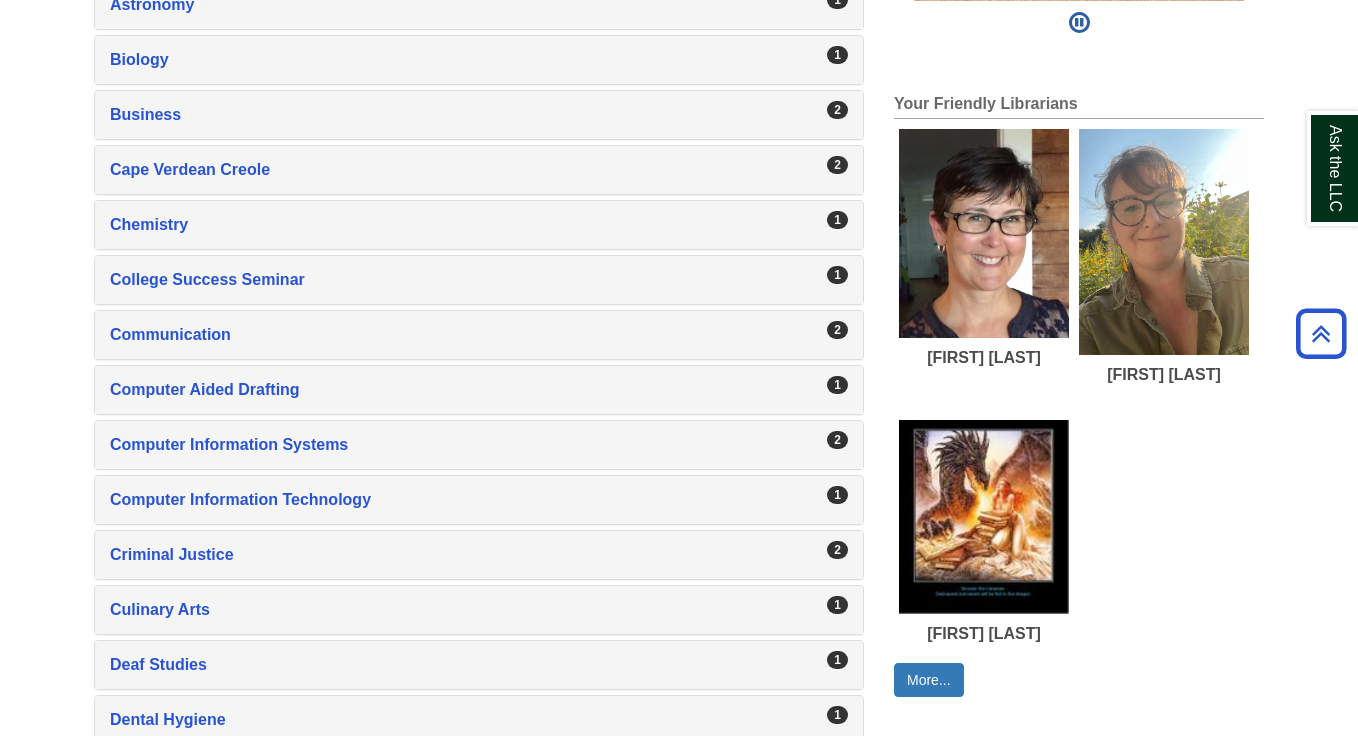 scroll, scrollTop: 836, scrollLeft: 0, axis: vertical 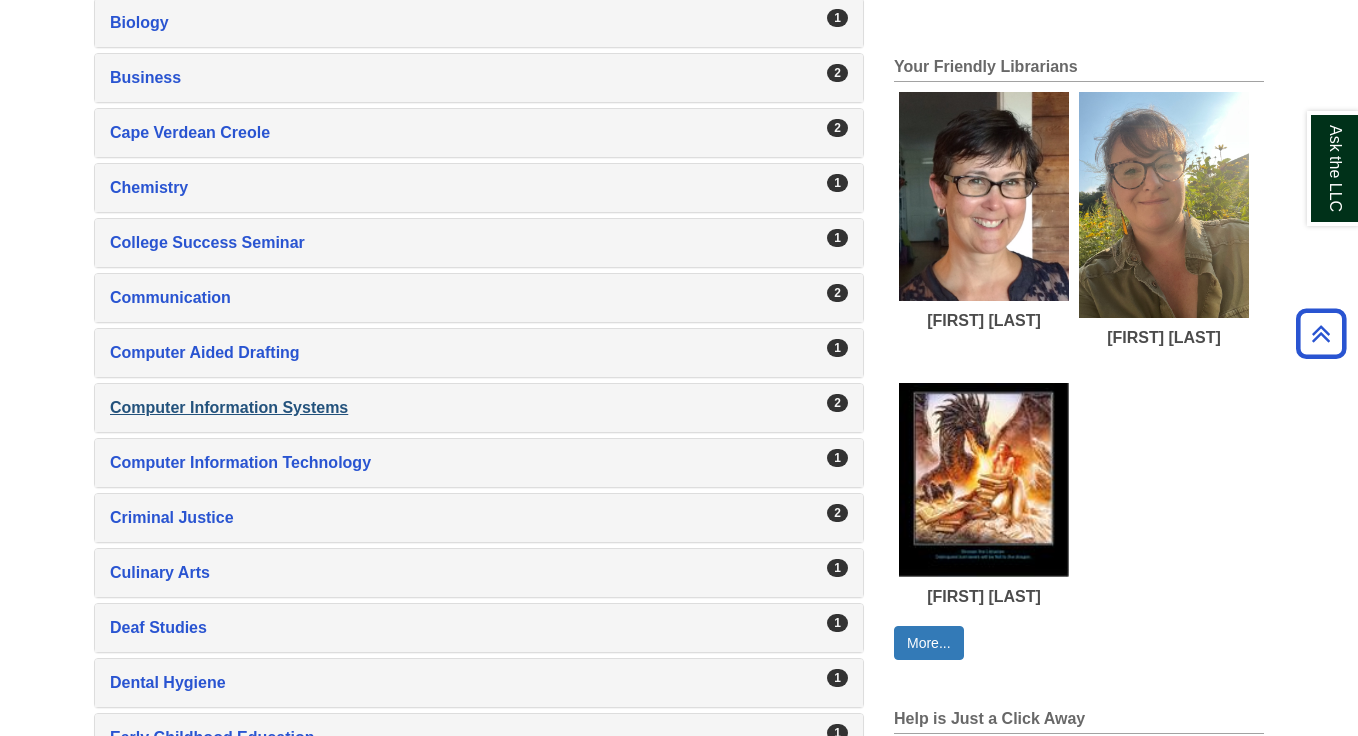 click on "Computer Information Systems , 2 guides" at bounding box center [479, 408] 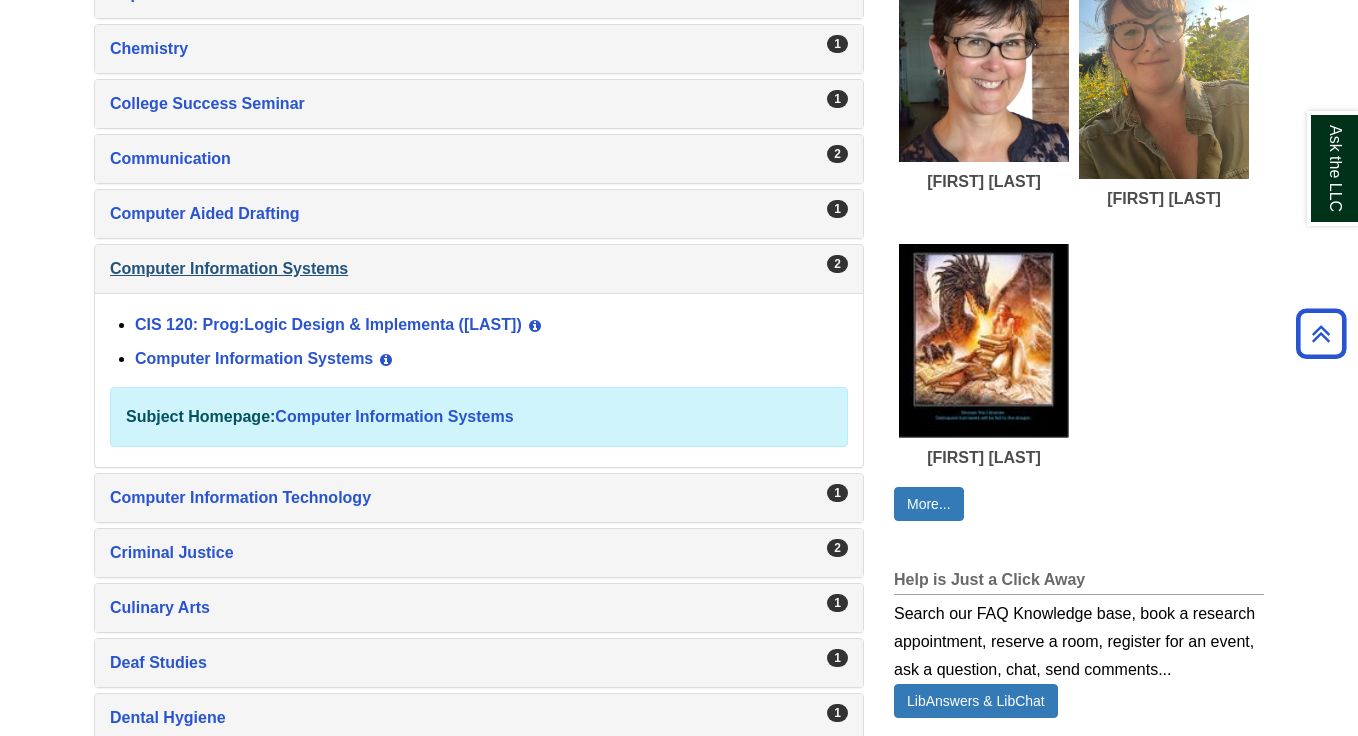 scroll, scrollTop: 982, scrollLeft: 0, axis: vertical 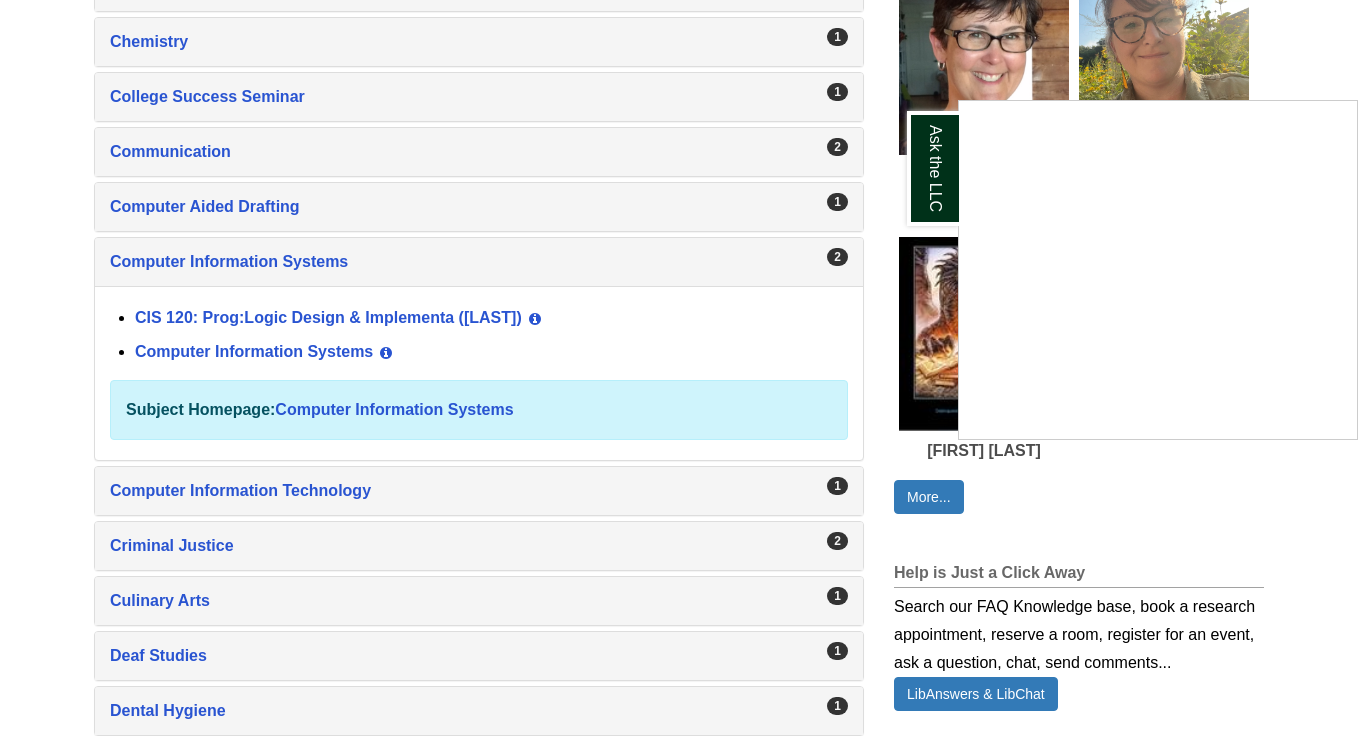 click at bounding box center [679, 368] 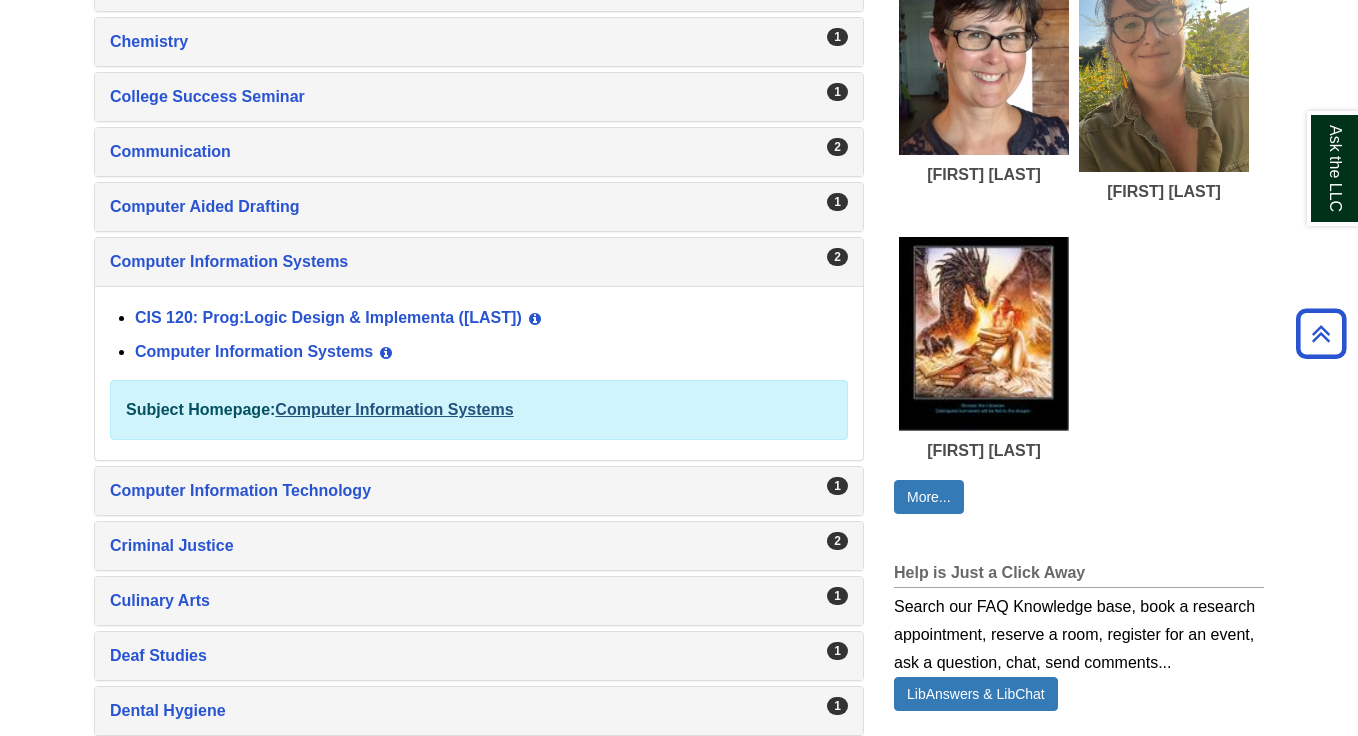 click on "Computer Information Systems" at bounding box center (394, 409) 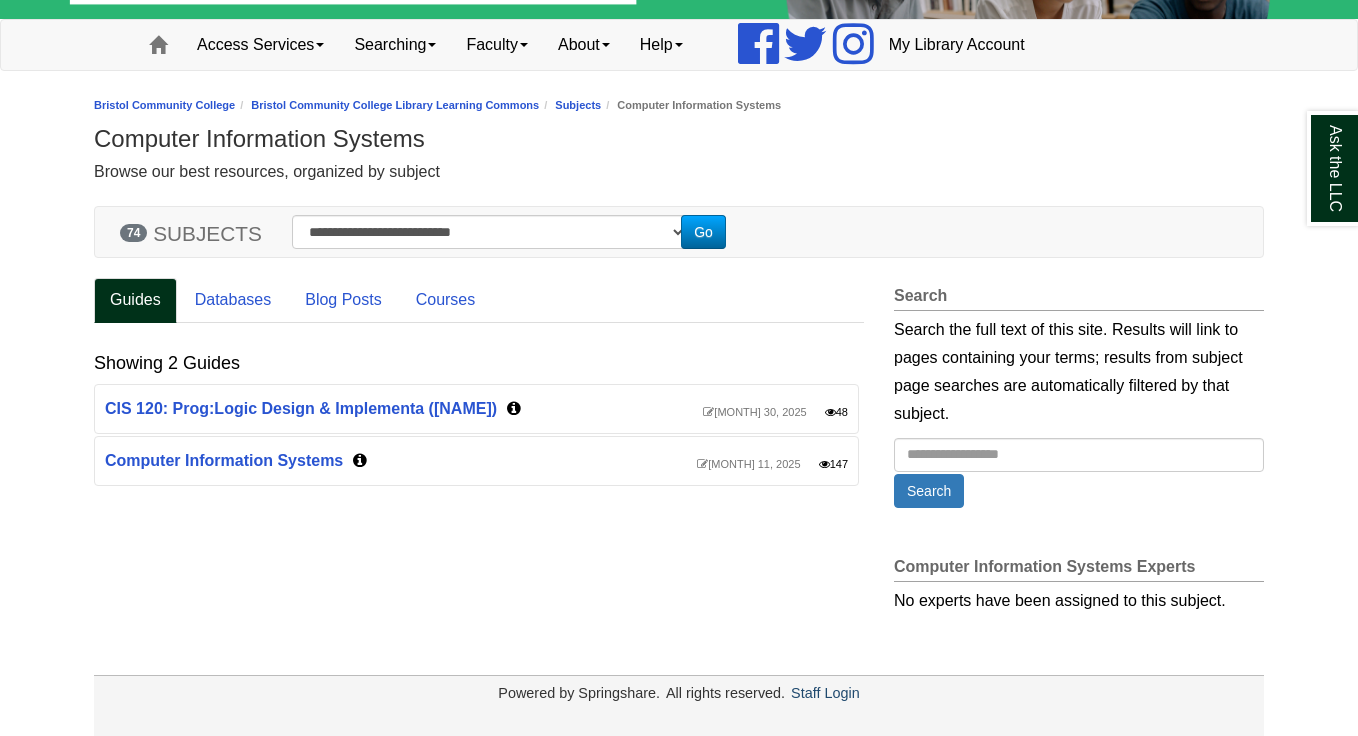 scroll, scrollTop: 127, scrollLeft: 0, axis: vertical 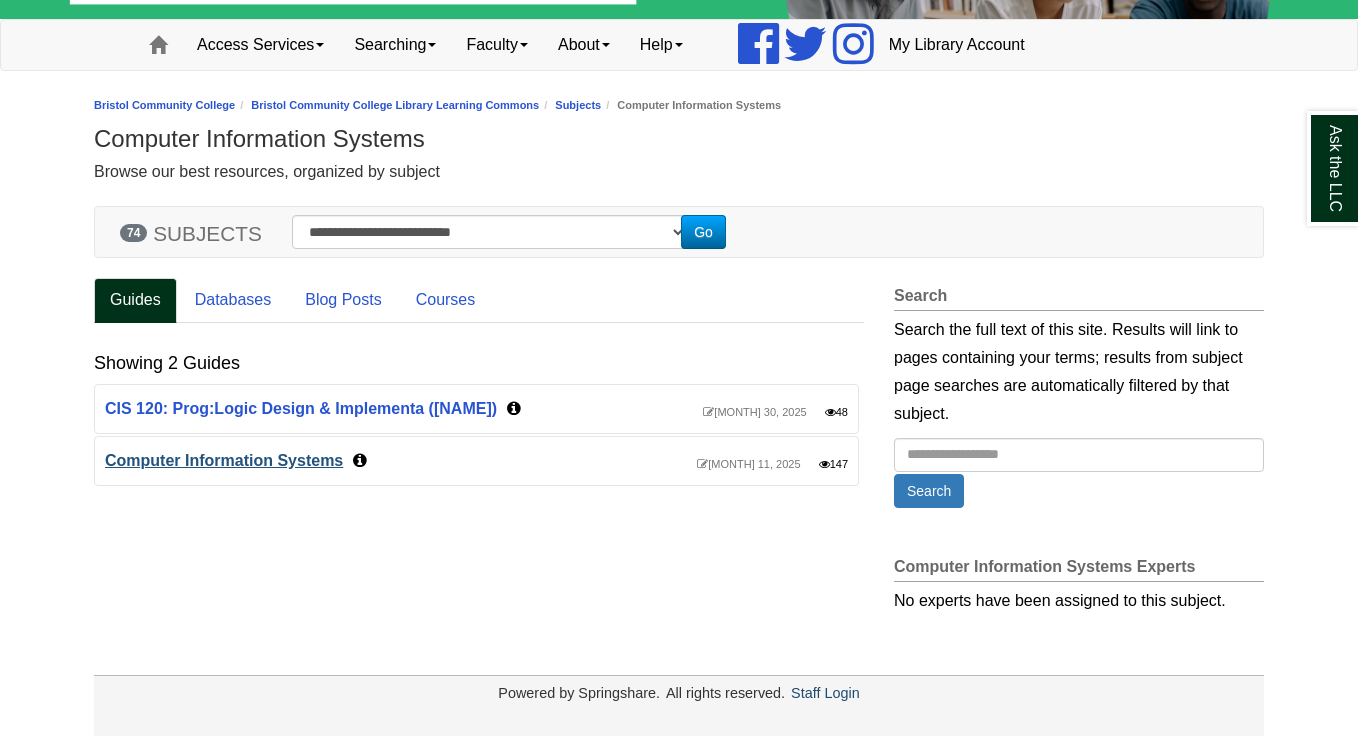 click on "Computer Information Systems" at bounding box center (224, 460) 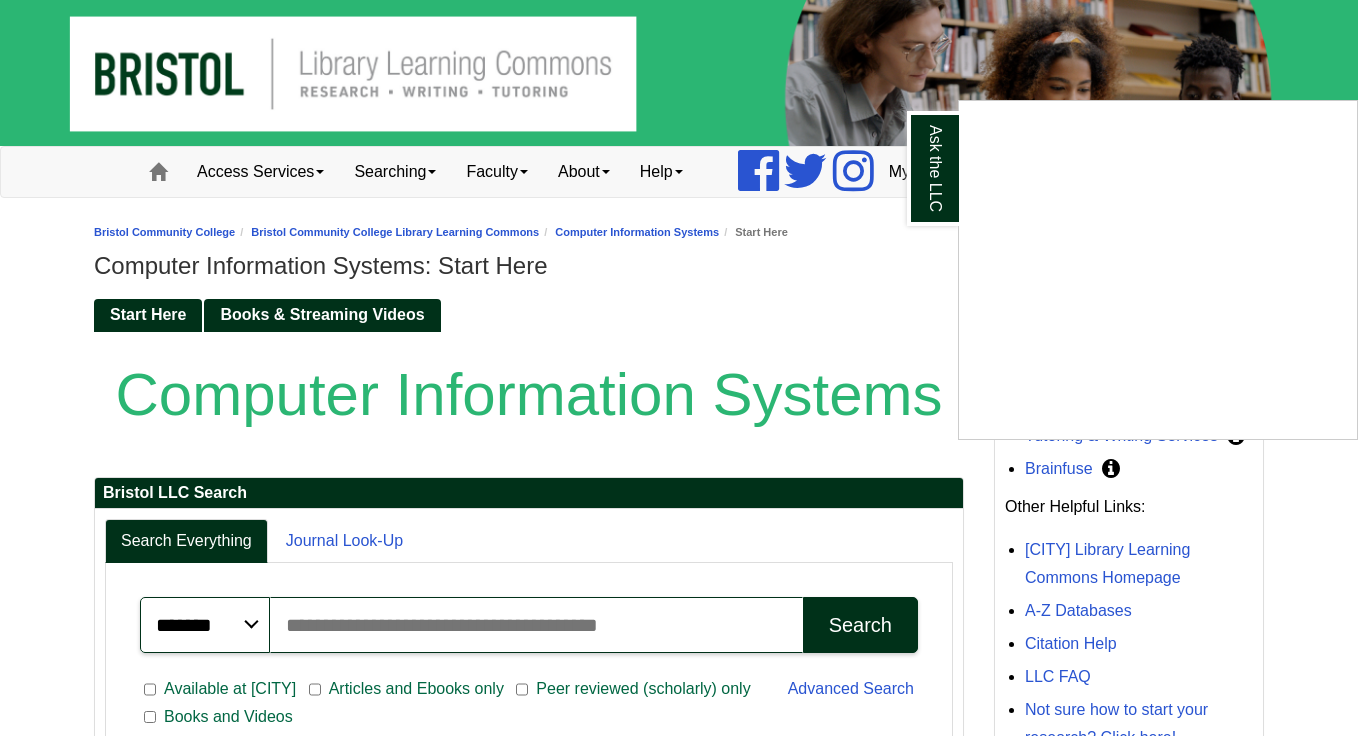 scroll, scrollTop: 0, scrollLeft: 0, axis: both 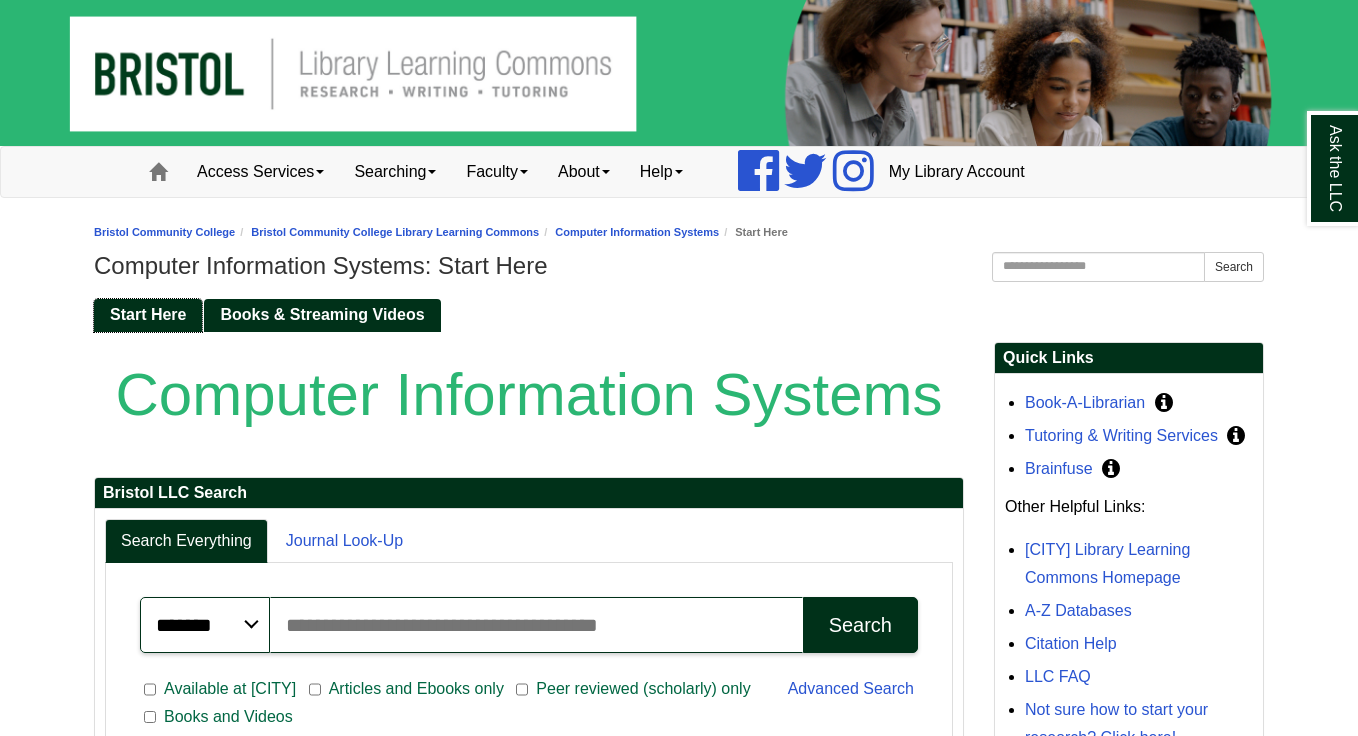 click on "Start Here" at bounding box center (148, 314) 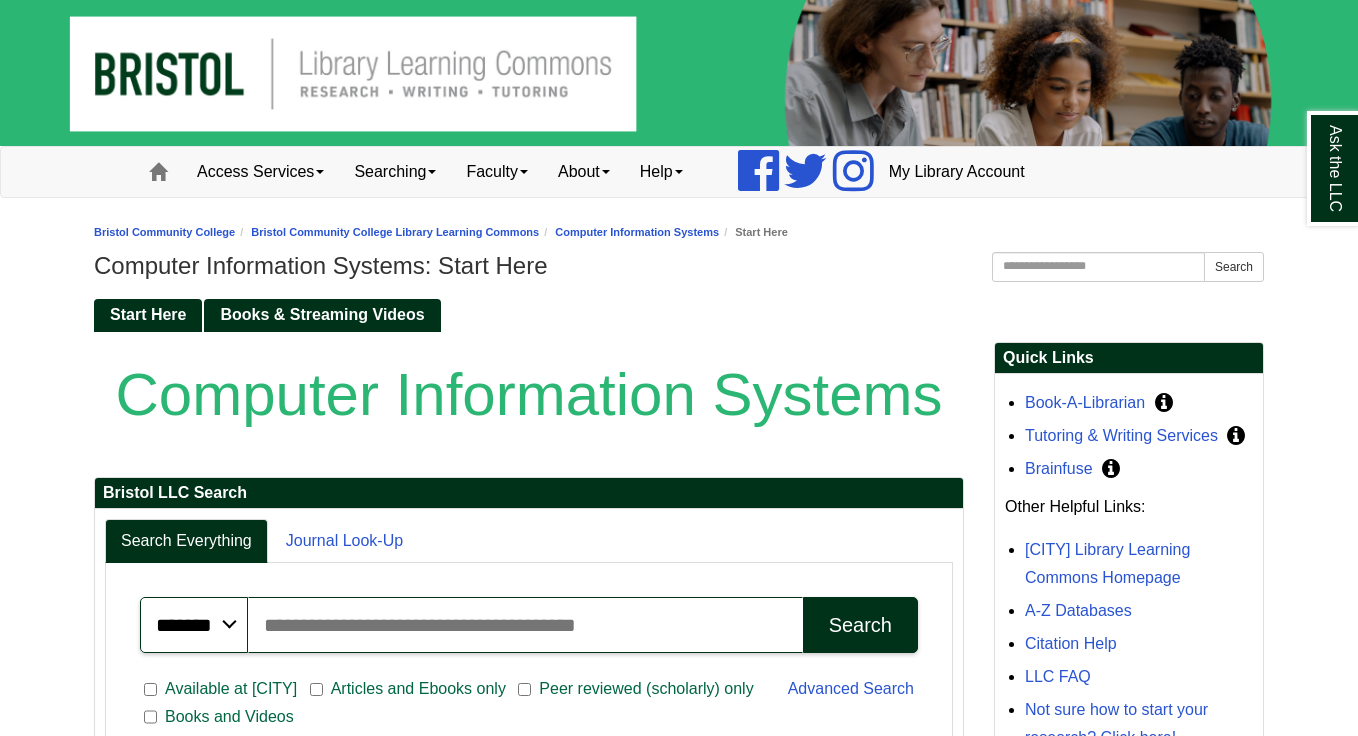 scroll, scrollTop: 0, scrollLeft: 0, axis: both 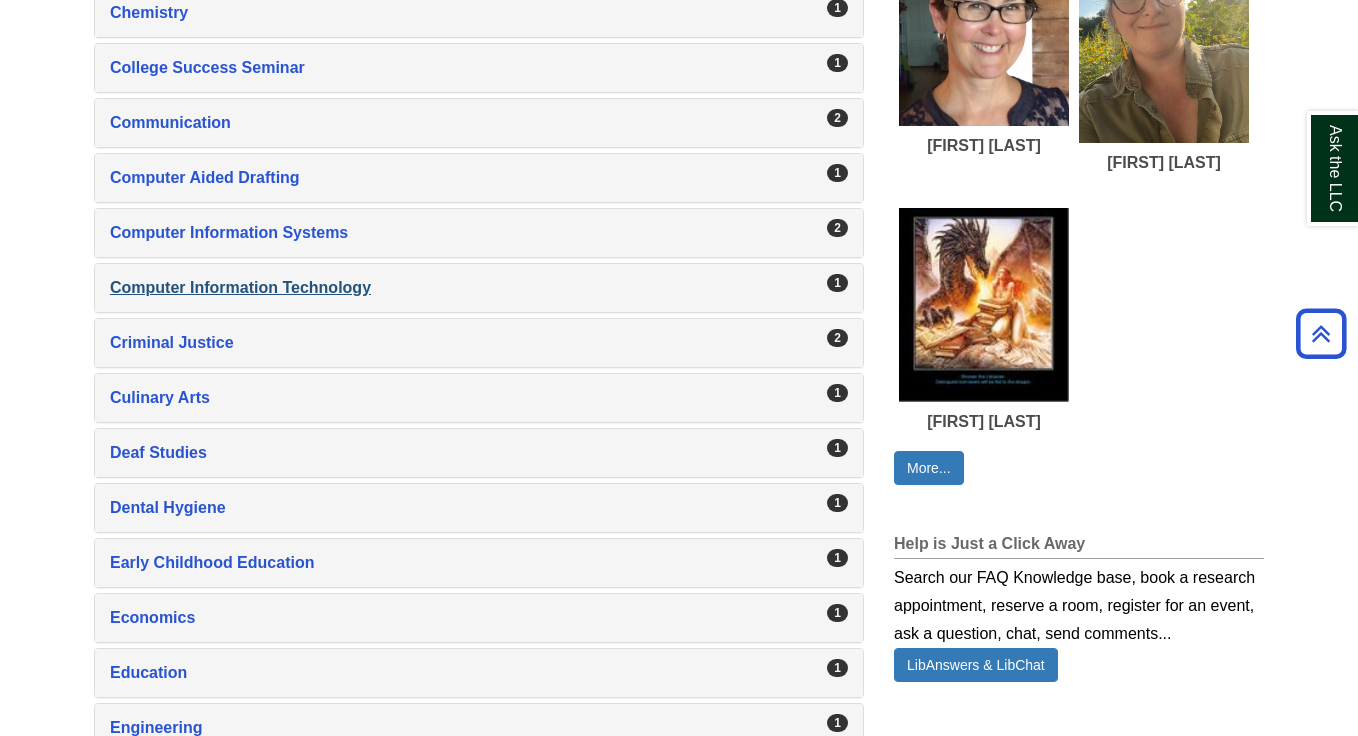 click on "Computer Information Technology , 1 guides" at bounding box center (479, 288) 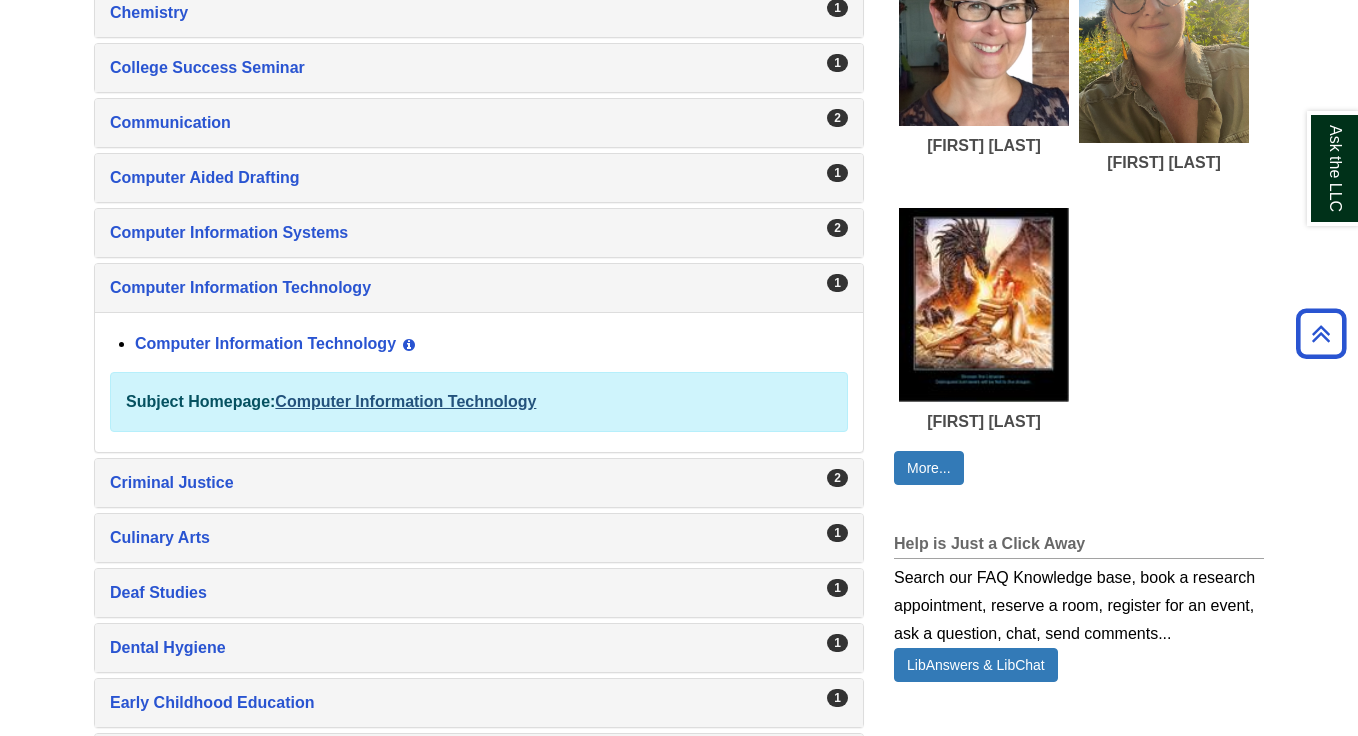 click on "Computer Information Technology" at bounding box center [405, 401] 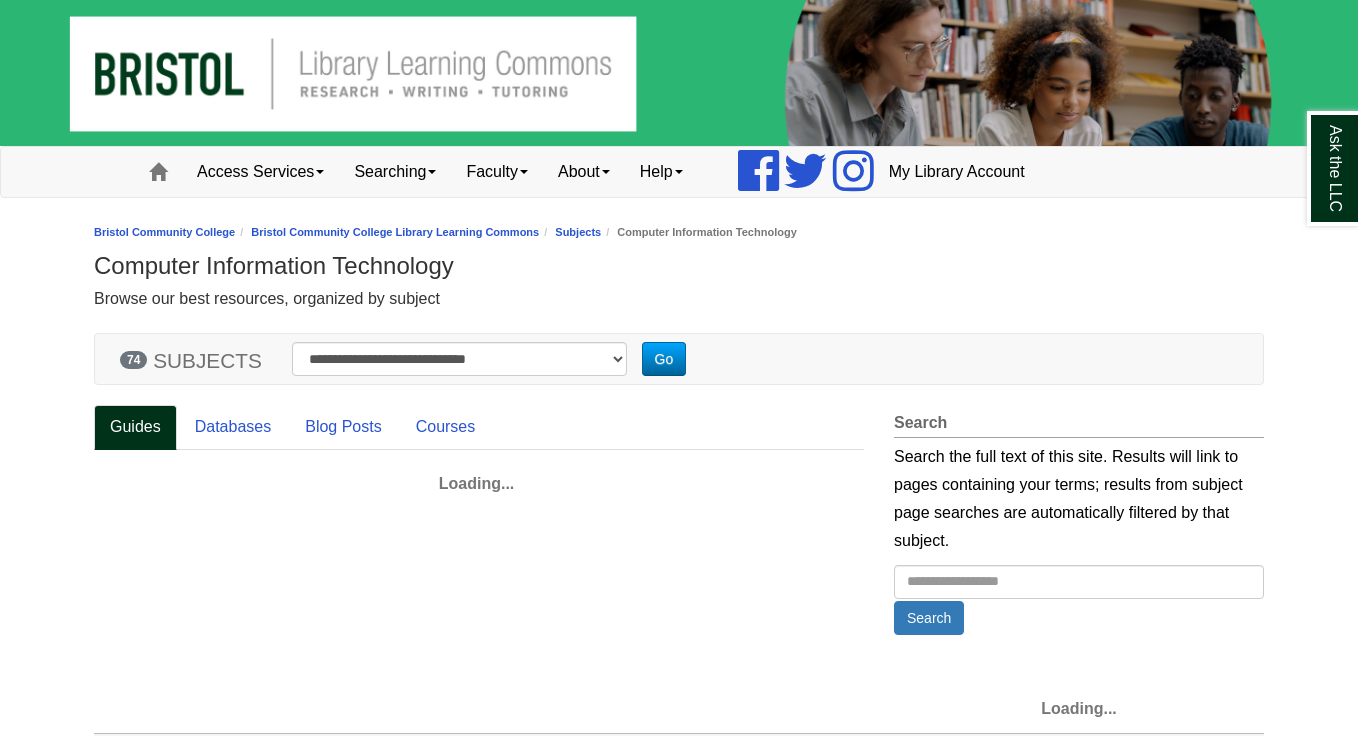 scroll, scrollTop: 0, scrollLeft: 0, axis: both 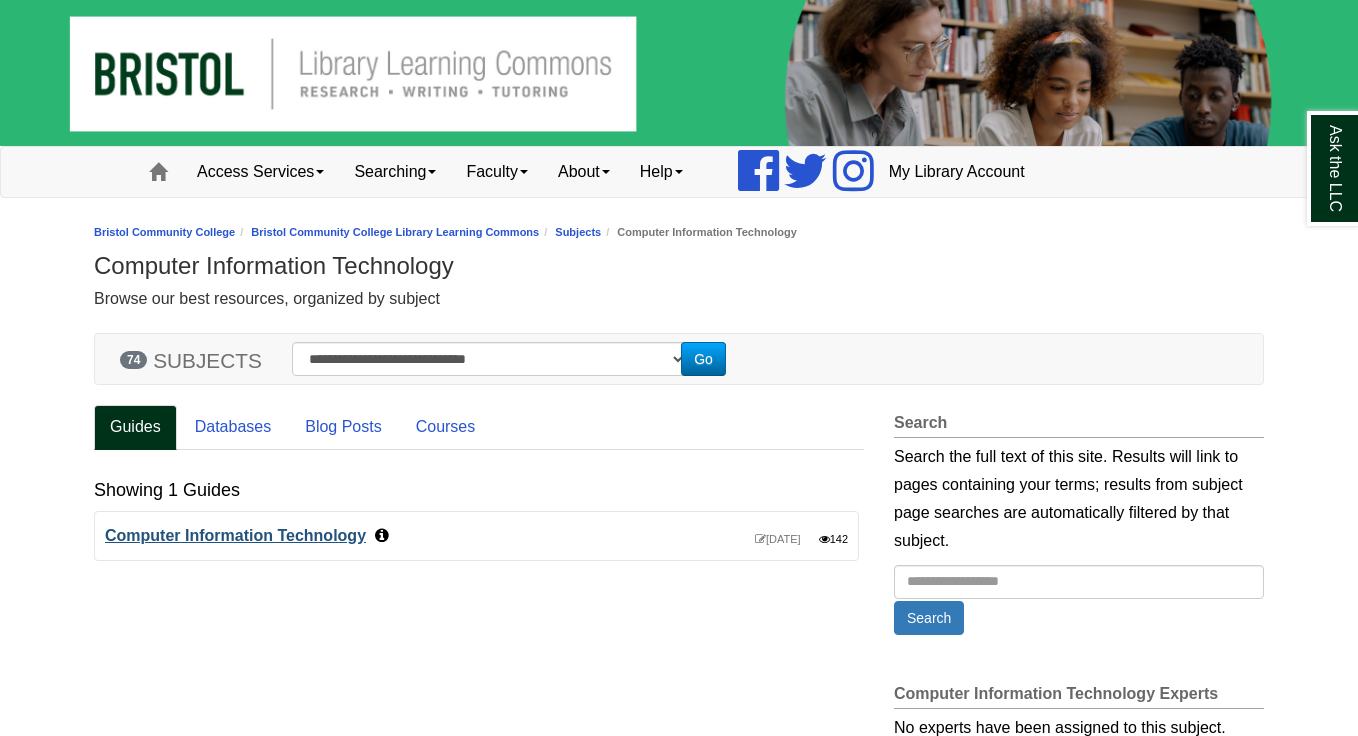 click on "Computer Information Technology" at bounding box center [235, 535] 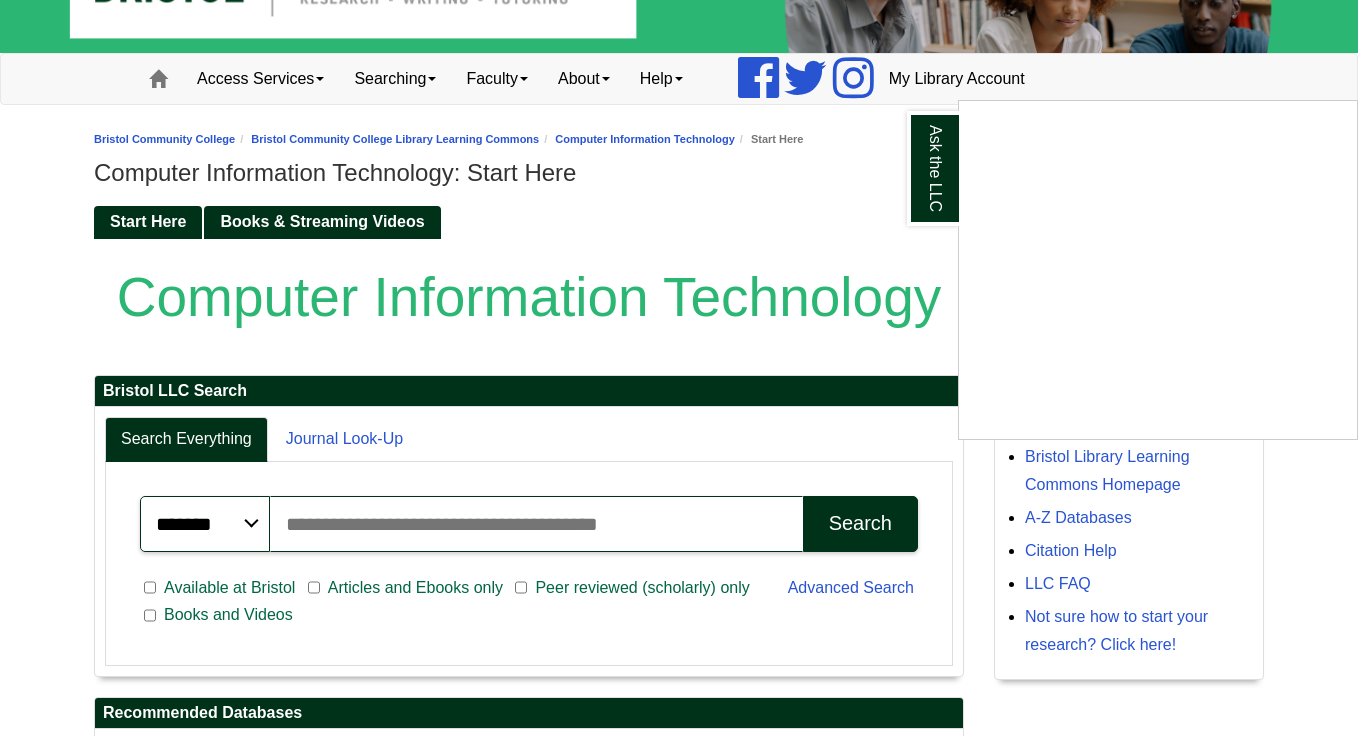 scroll, scrollTop: 97, scrollLeft: 0, axis: vertical 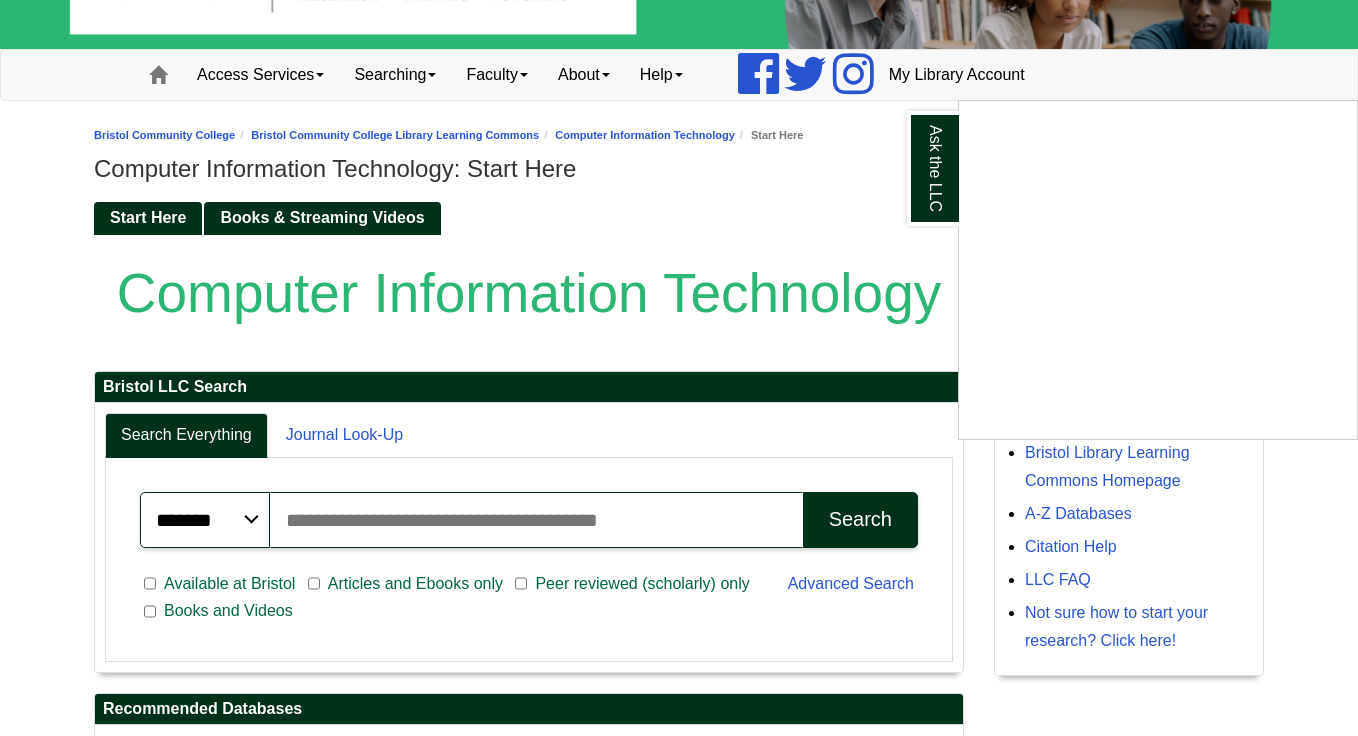 click at bounding box center (679, 368) 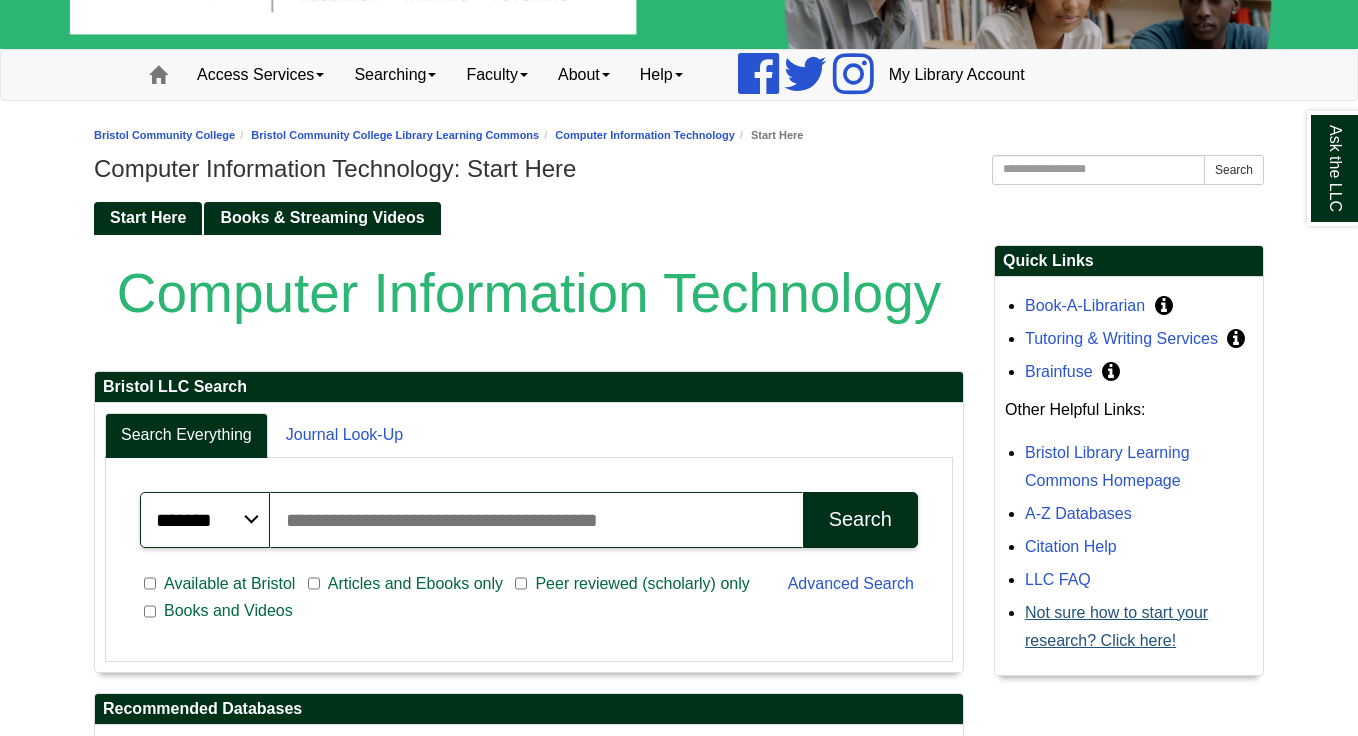 click on "Not sure how to start your research? Click here!" at bounding box center (1116, 626) 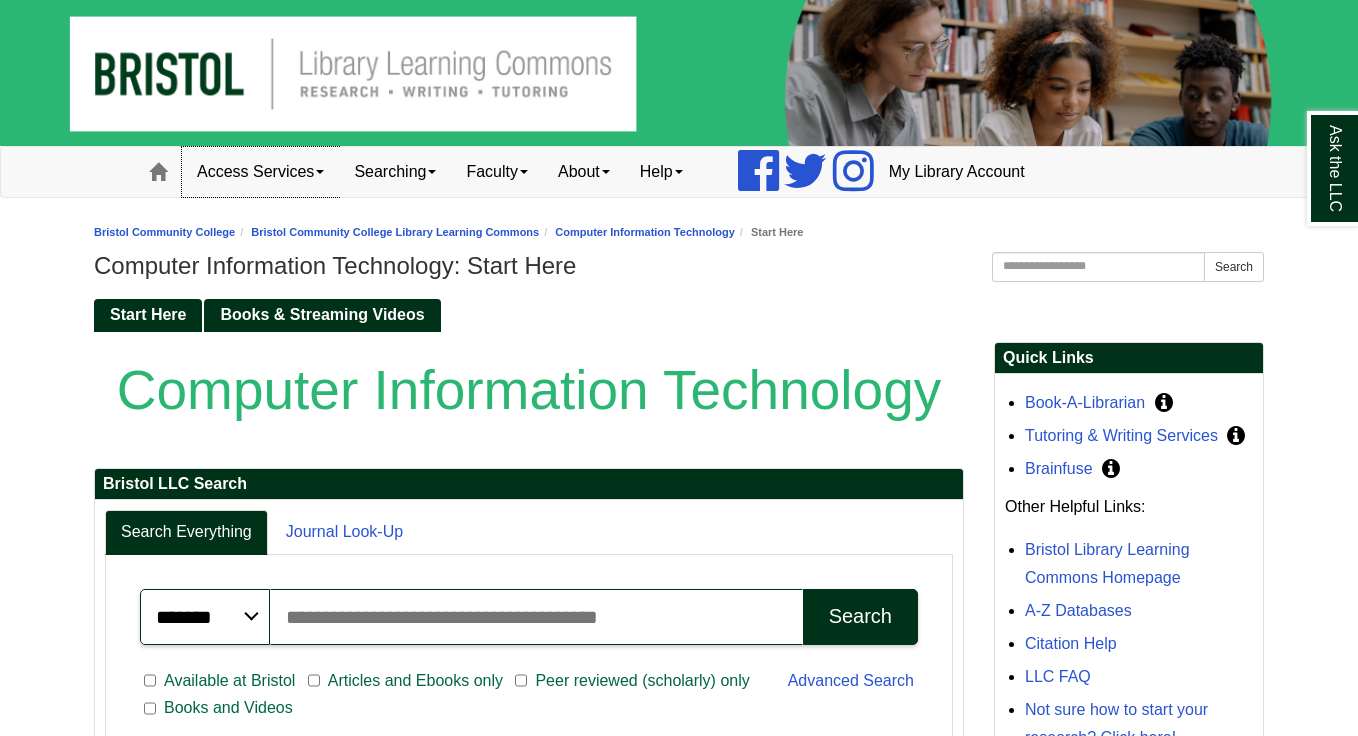 scroll, scrollTop: 0, scrollLeft: 0, axis: both 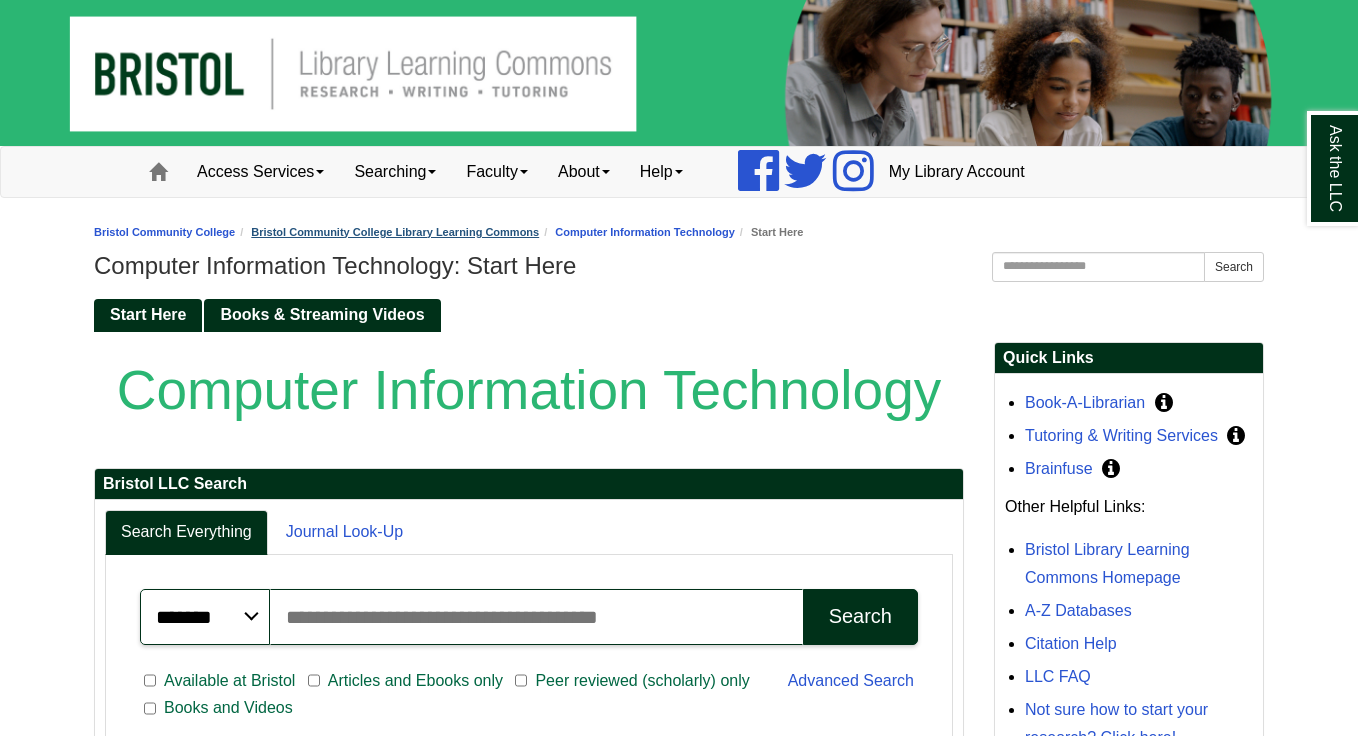 click on "Bristol Community College Library Learning Commons" at bounding box center (395, 232) 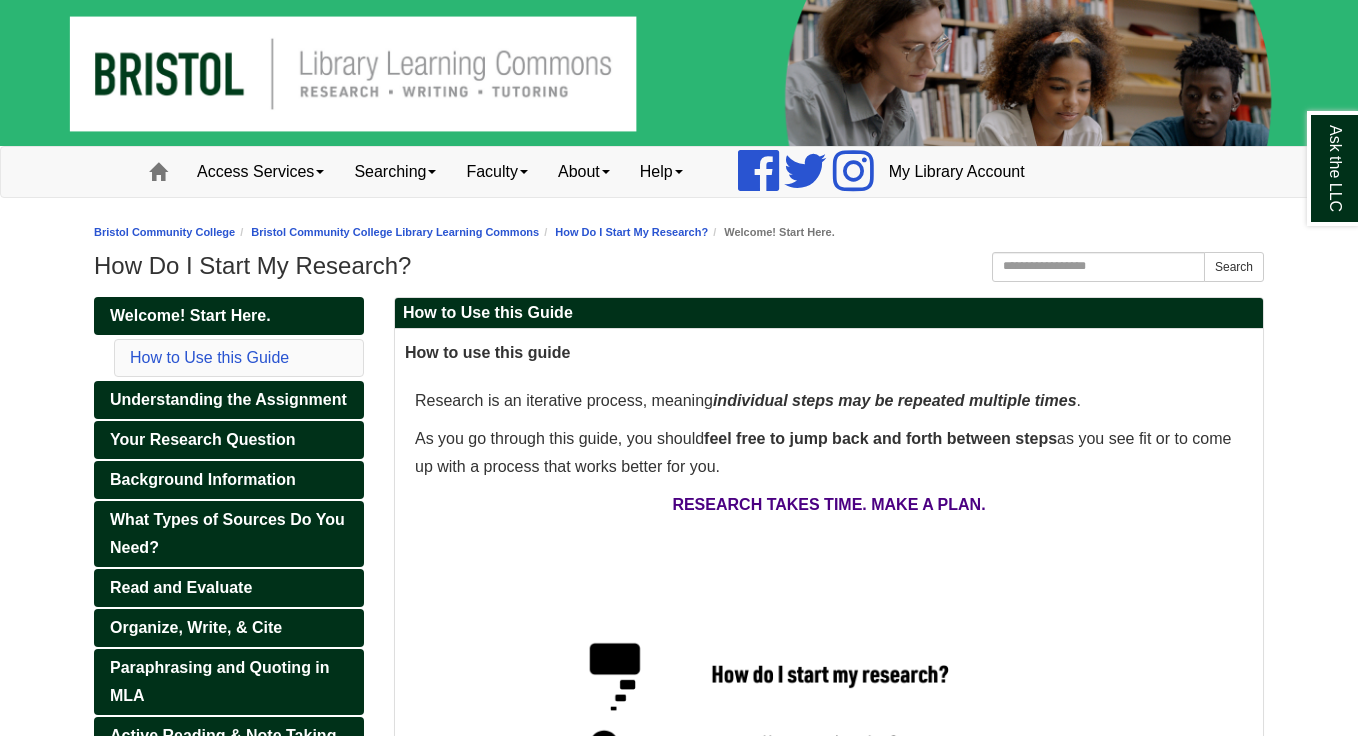 scroll, scrollTop: 0, scrollLeft: 0, axis: both 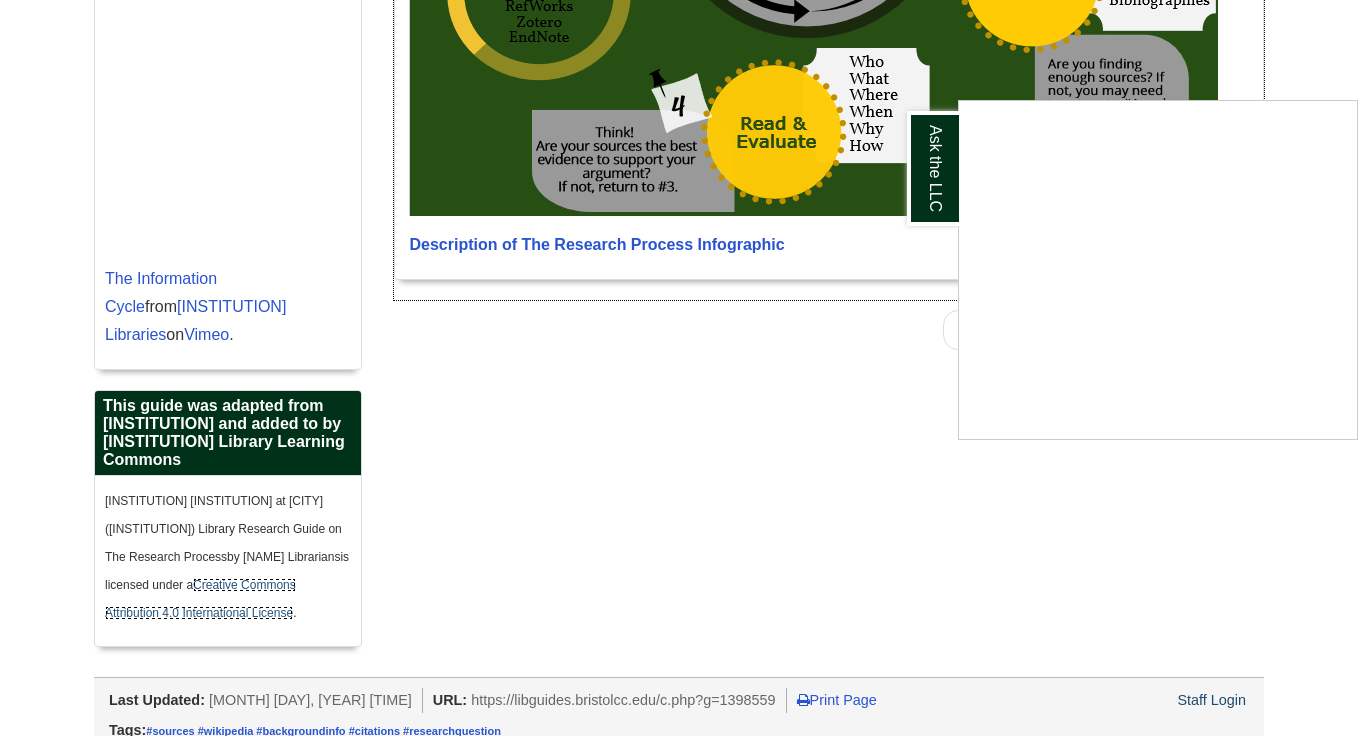 drag, startPoint x: 564, startPoint y: 70, endPoint x: 491, endPoint y: -144, distance: 226.10838 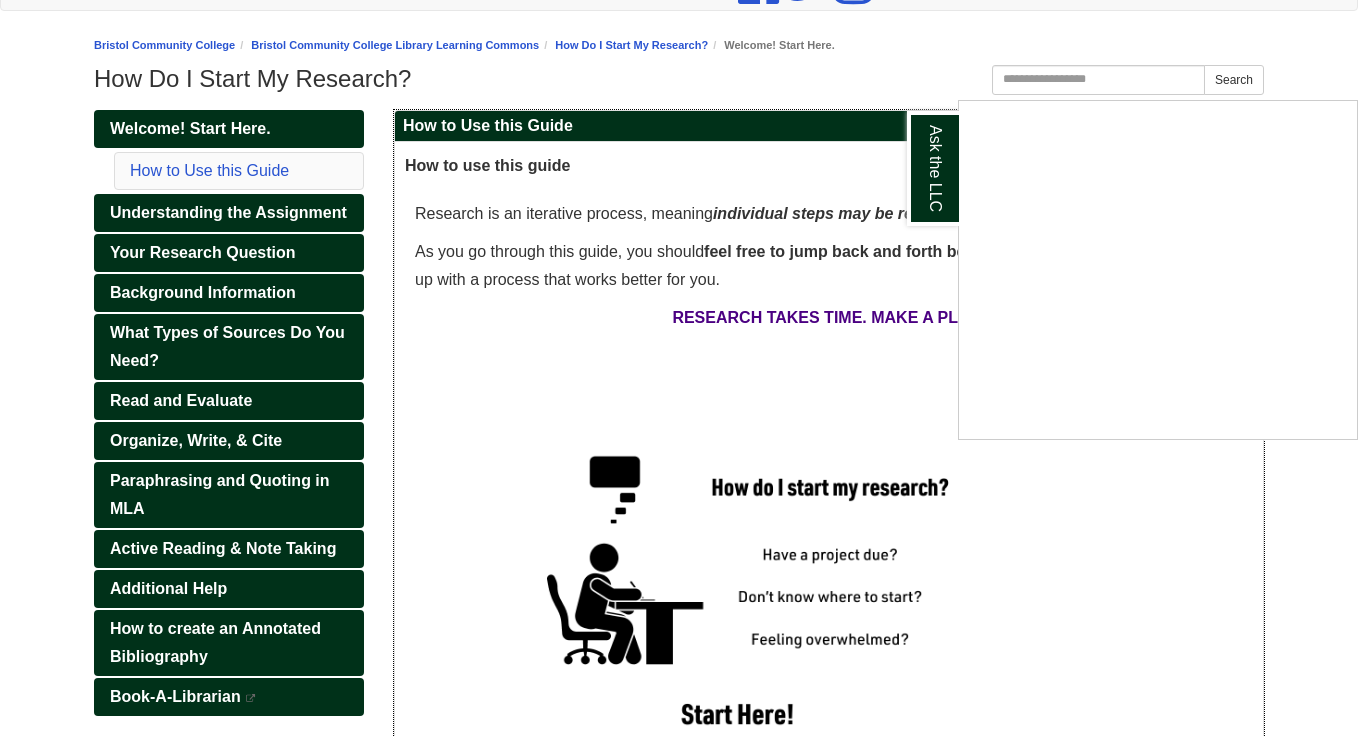 scroll, scrollTop: 184, scrollLeft: 0, axis: vertical 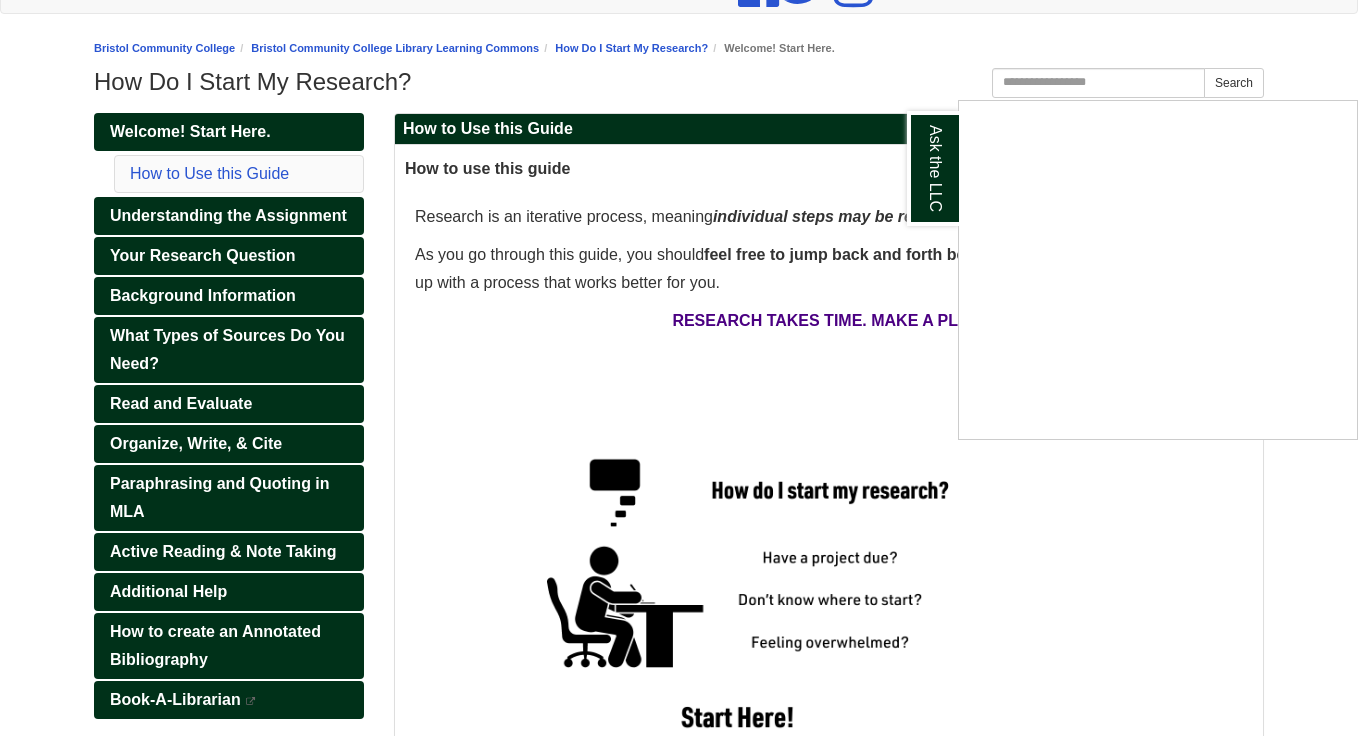 click at bounding box center (679, 368) 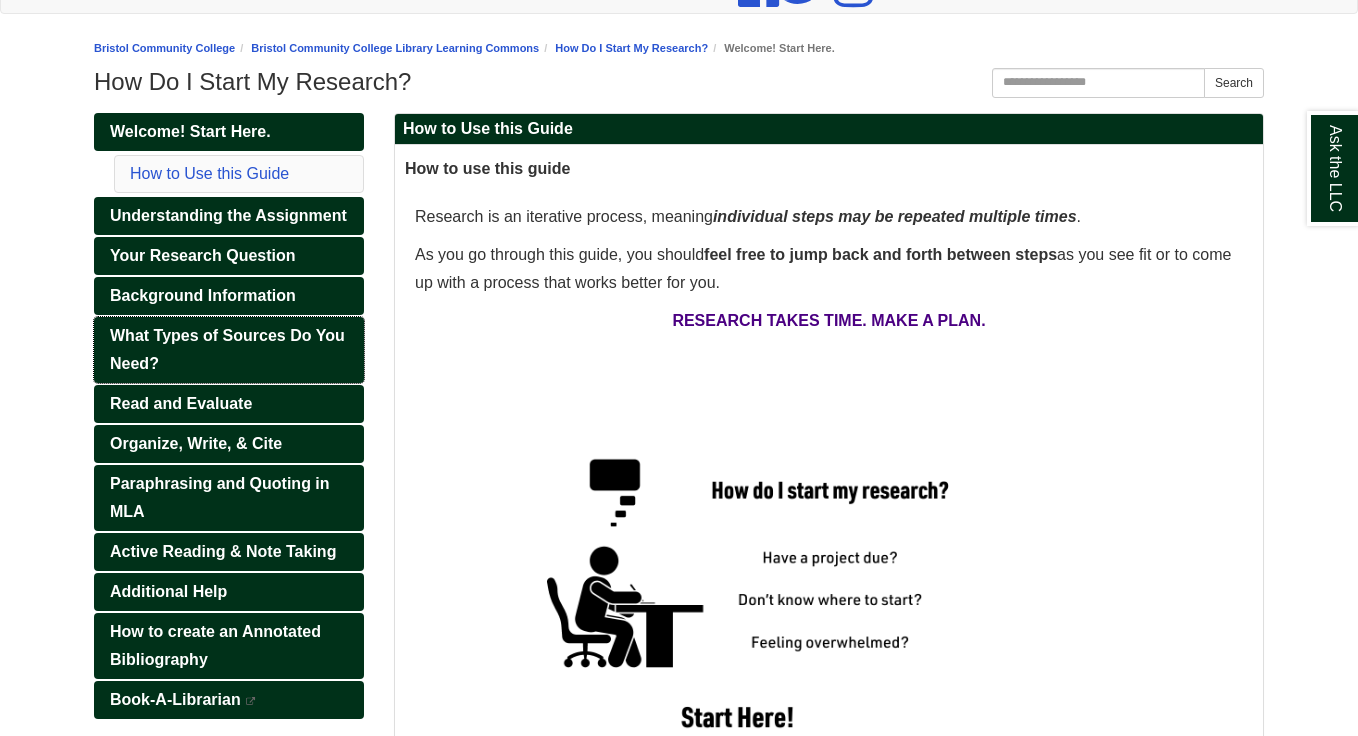 click on "What Types of Sources Do You Need?" at bounding box center (227, 349) 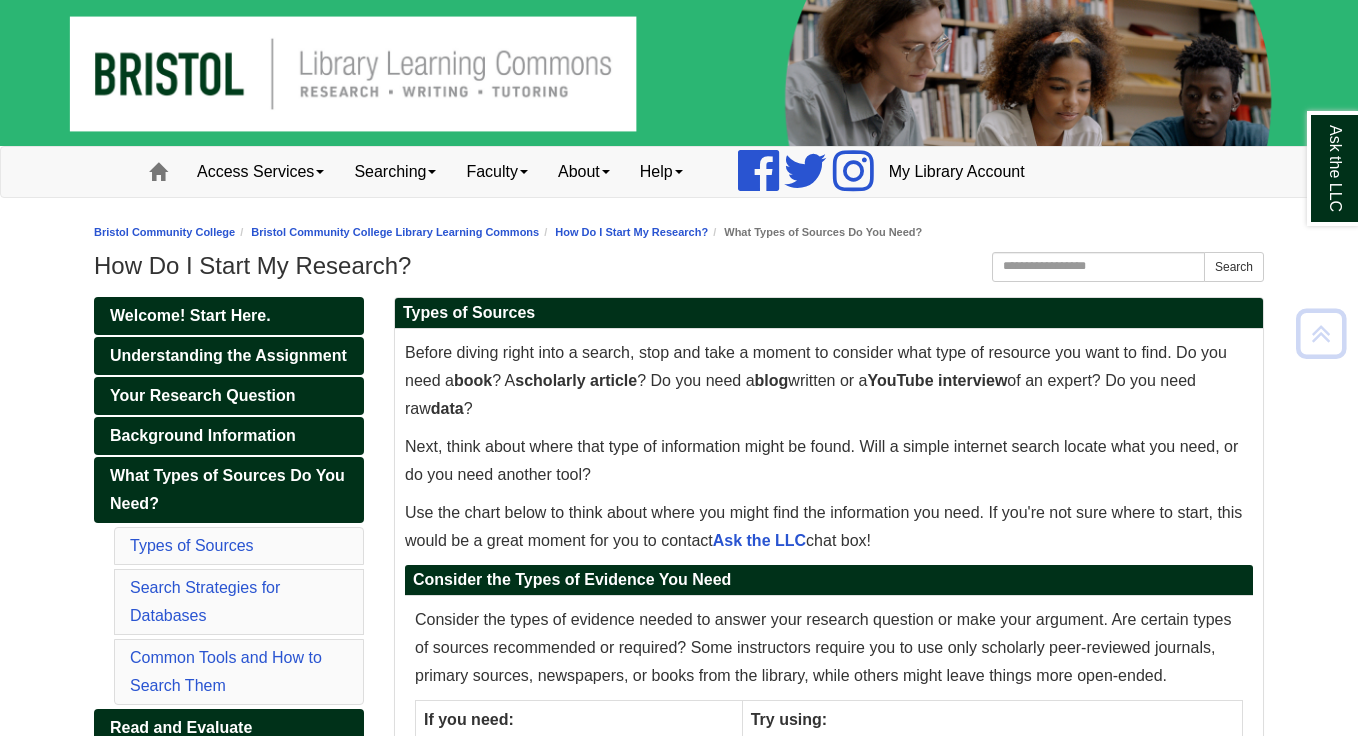 scroll, scrollTop: 0, scrollLeft: 0, axis: both 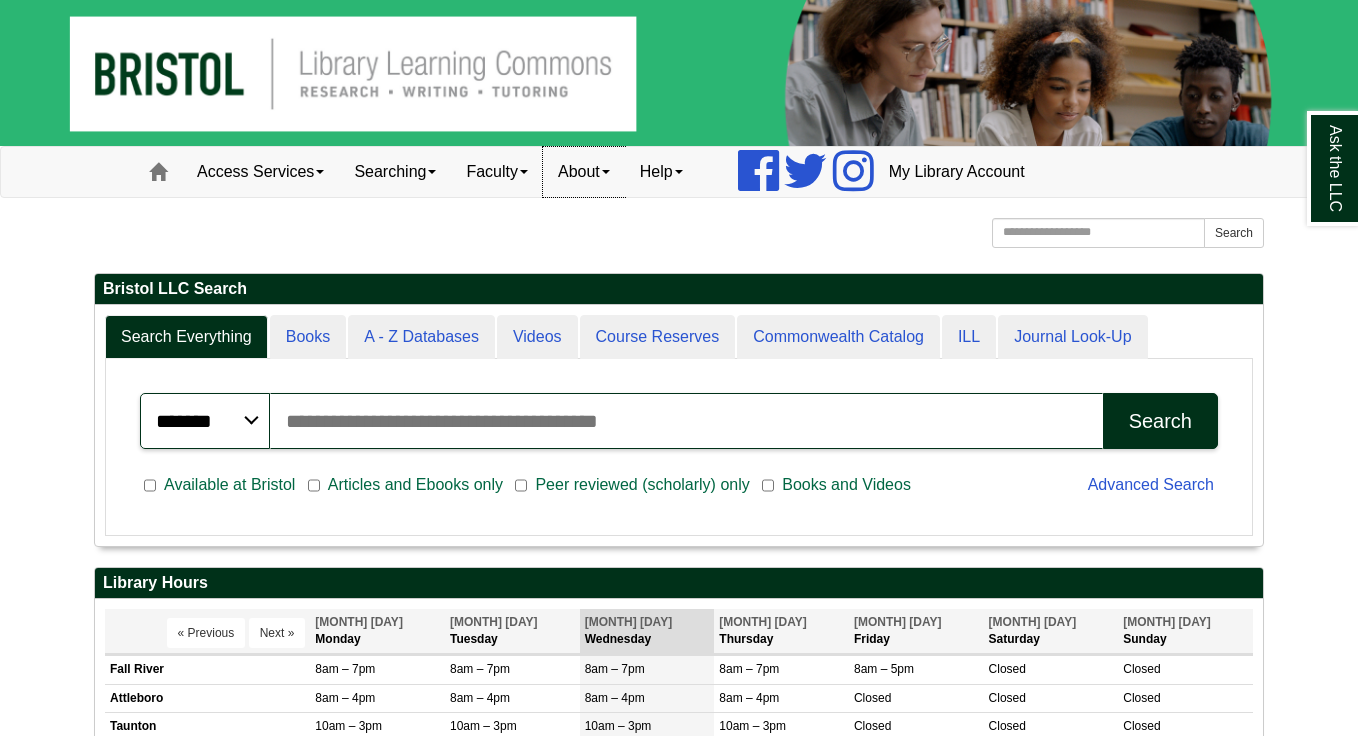 click on "About" at bounding box center (584, 172) 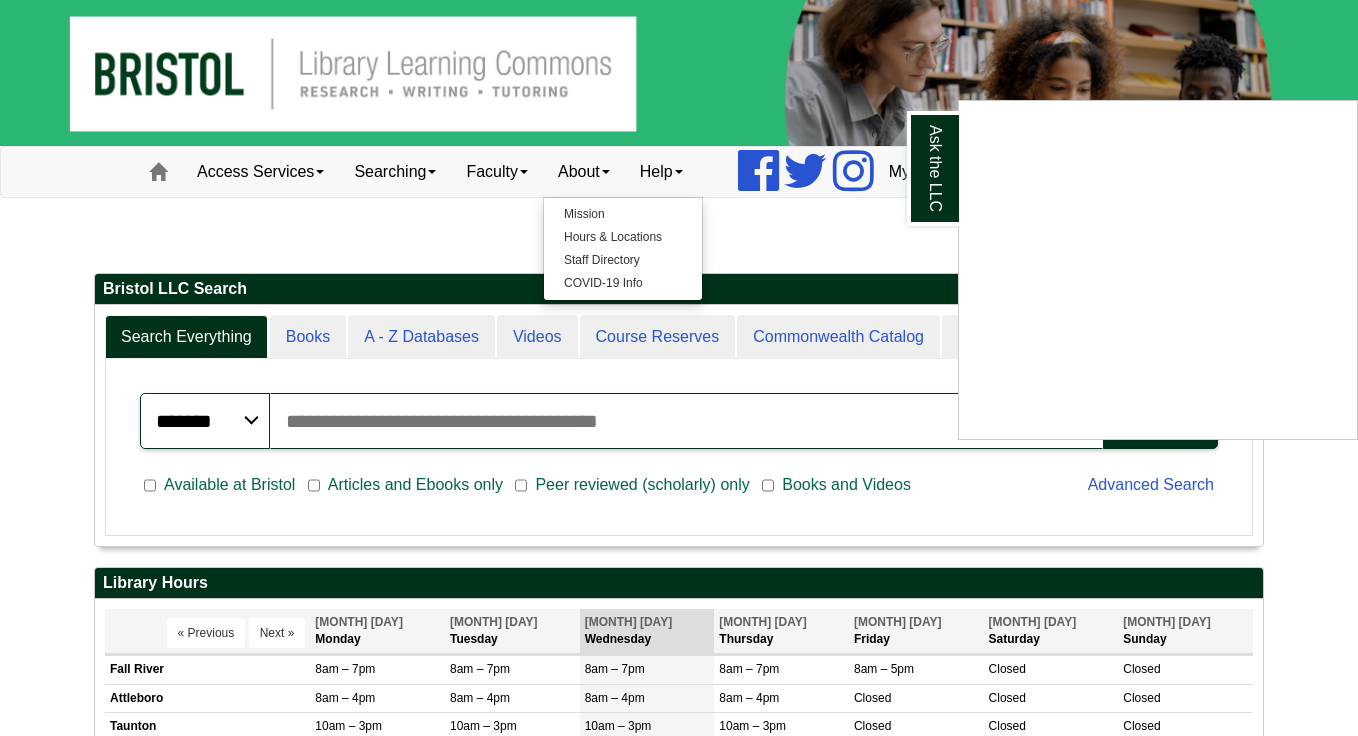 click at bounding box center [679, 368] 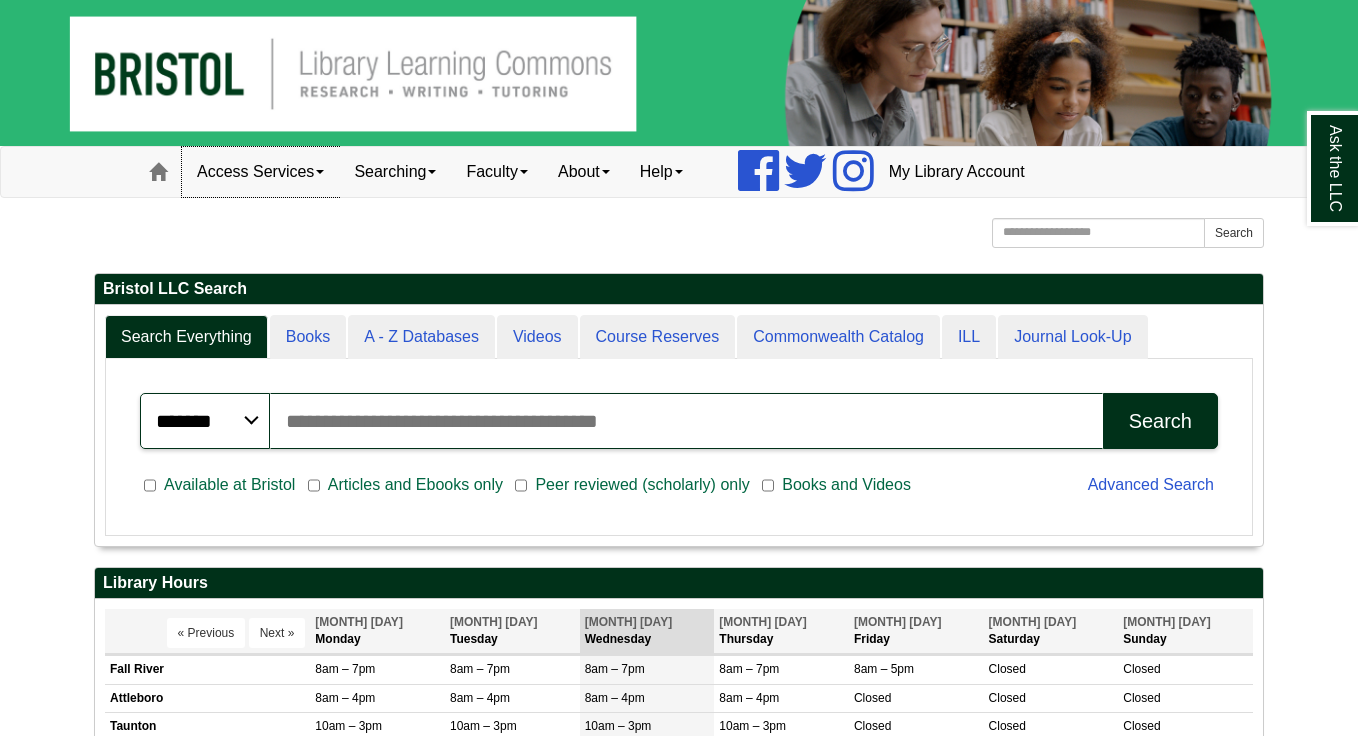 click on "Access Services" at bounding box center [260, 172] 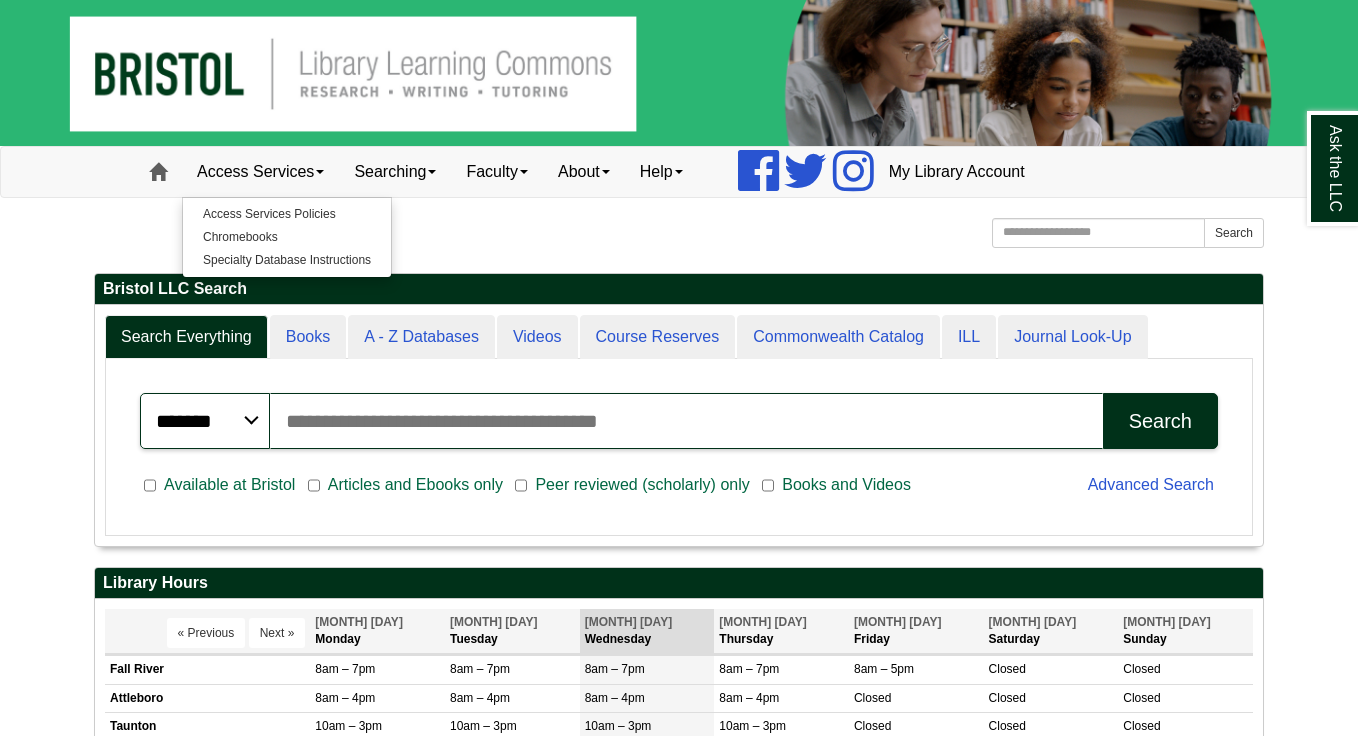 click at bounding box center [158, 172] 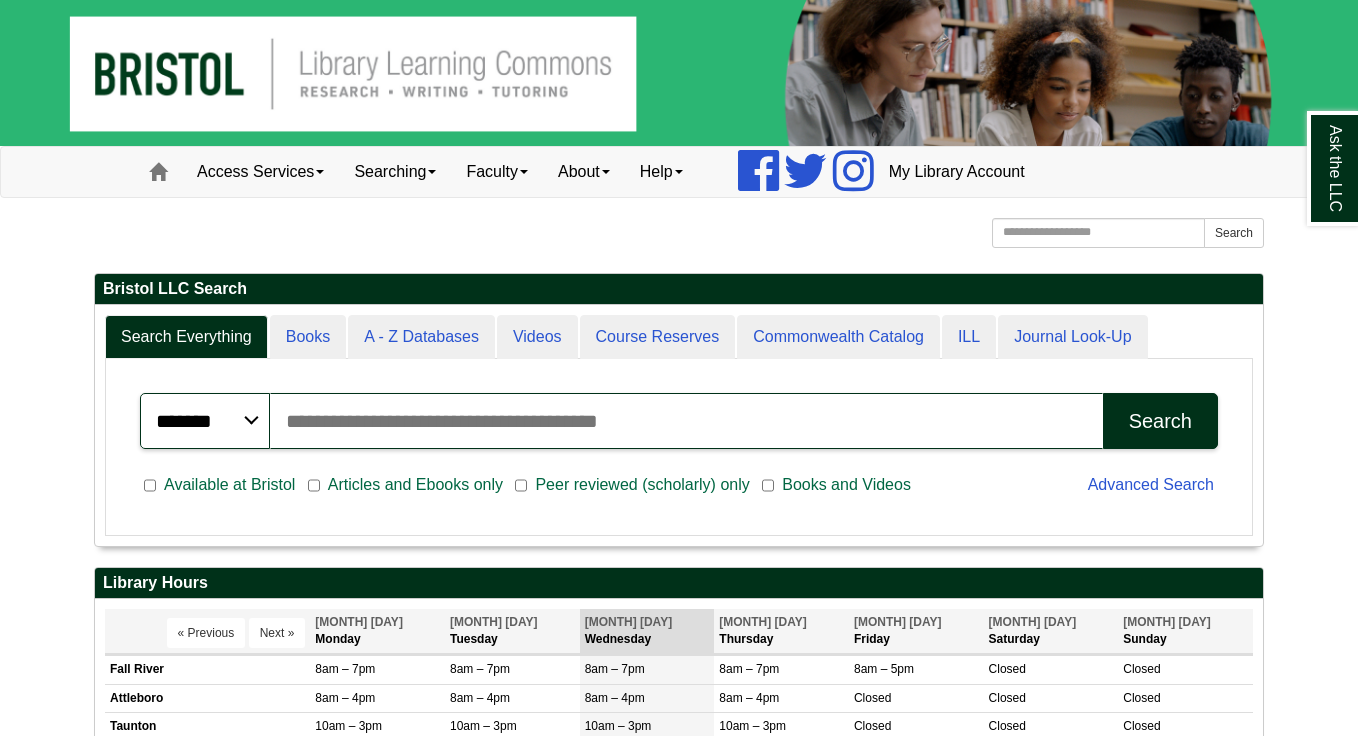 scroll, scrollTop: 0, scrollLeft: 0, axis: both 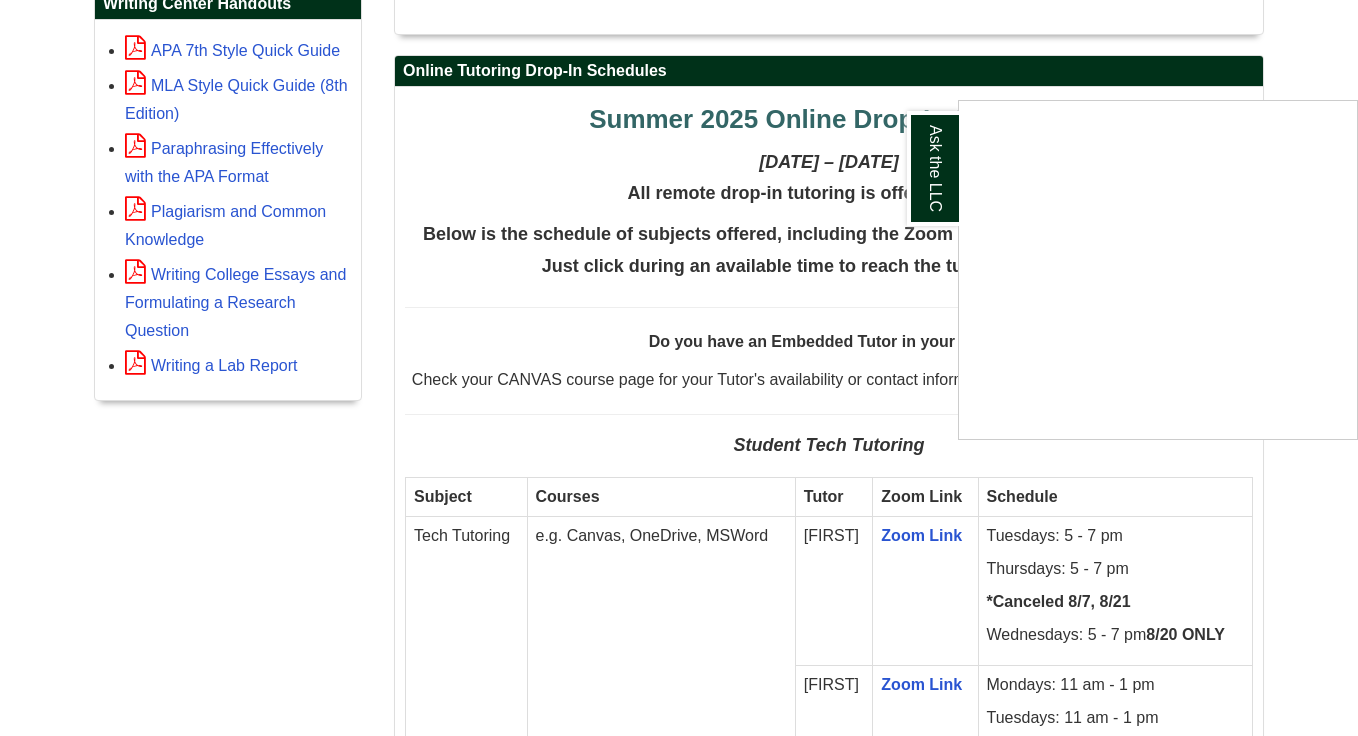 click at bounding box center [679, 368] 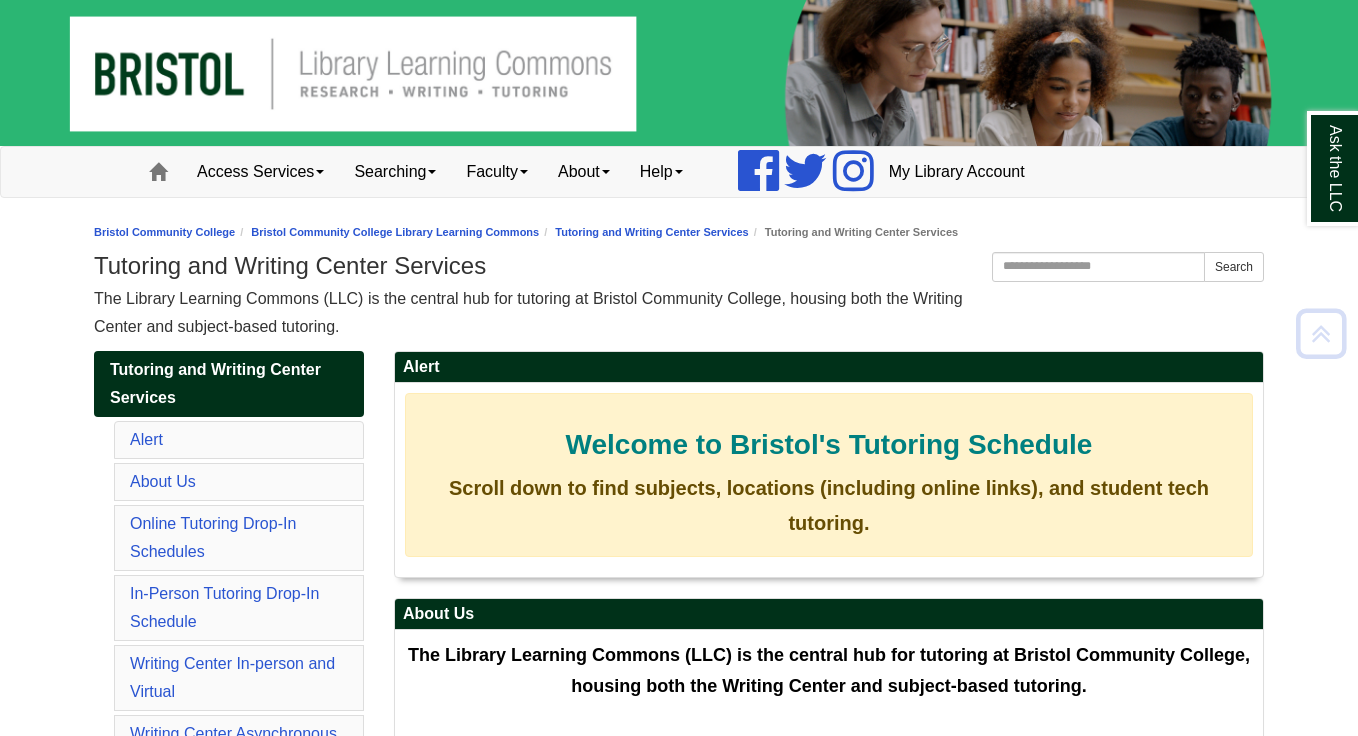 scroll, scrollTop: 0, scrollLeft: 0, axis: both 